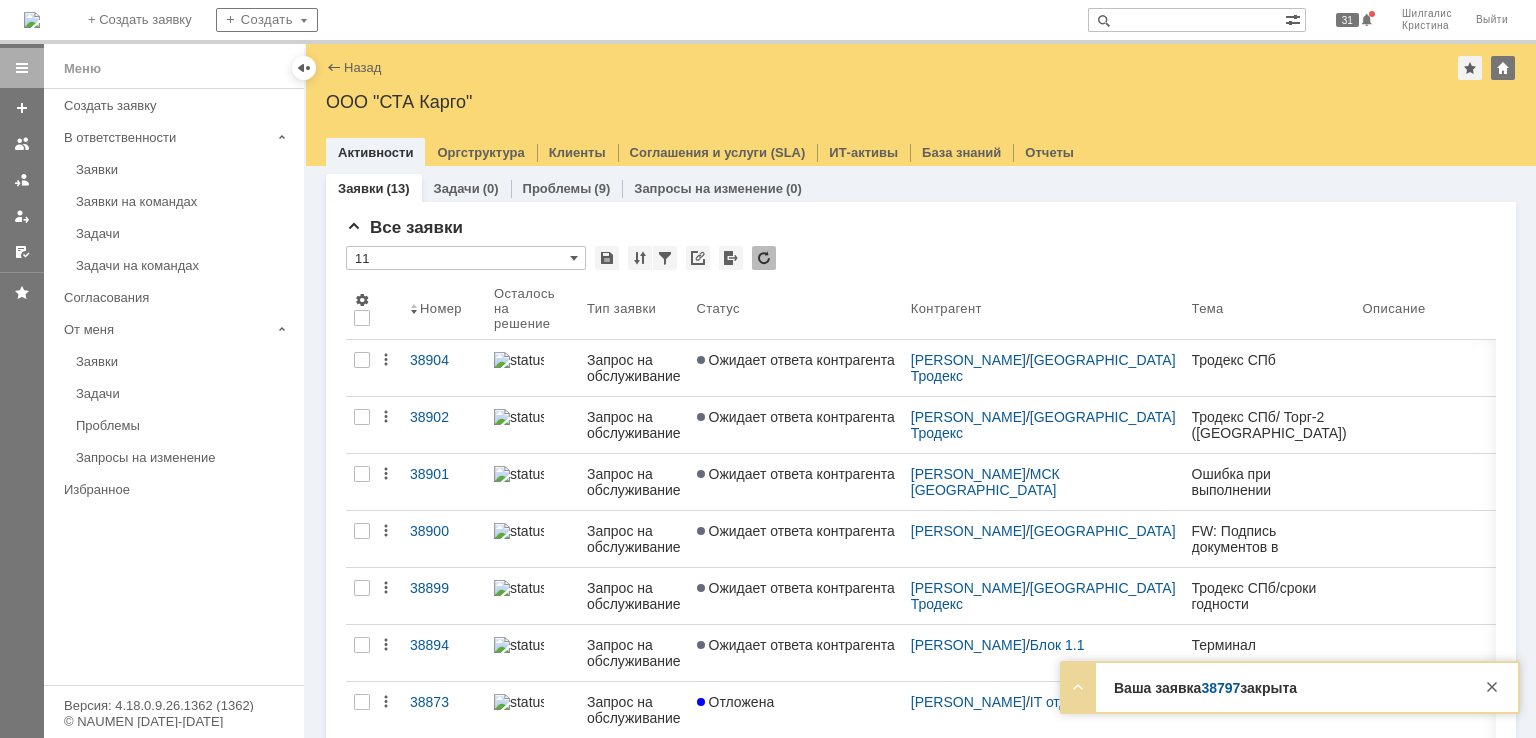 scroll, scrollTop: 0, scrollLeft: 0, axis: both 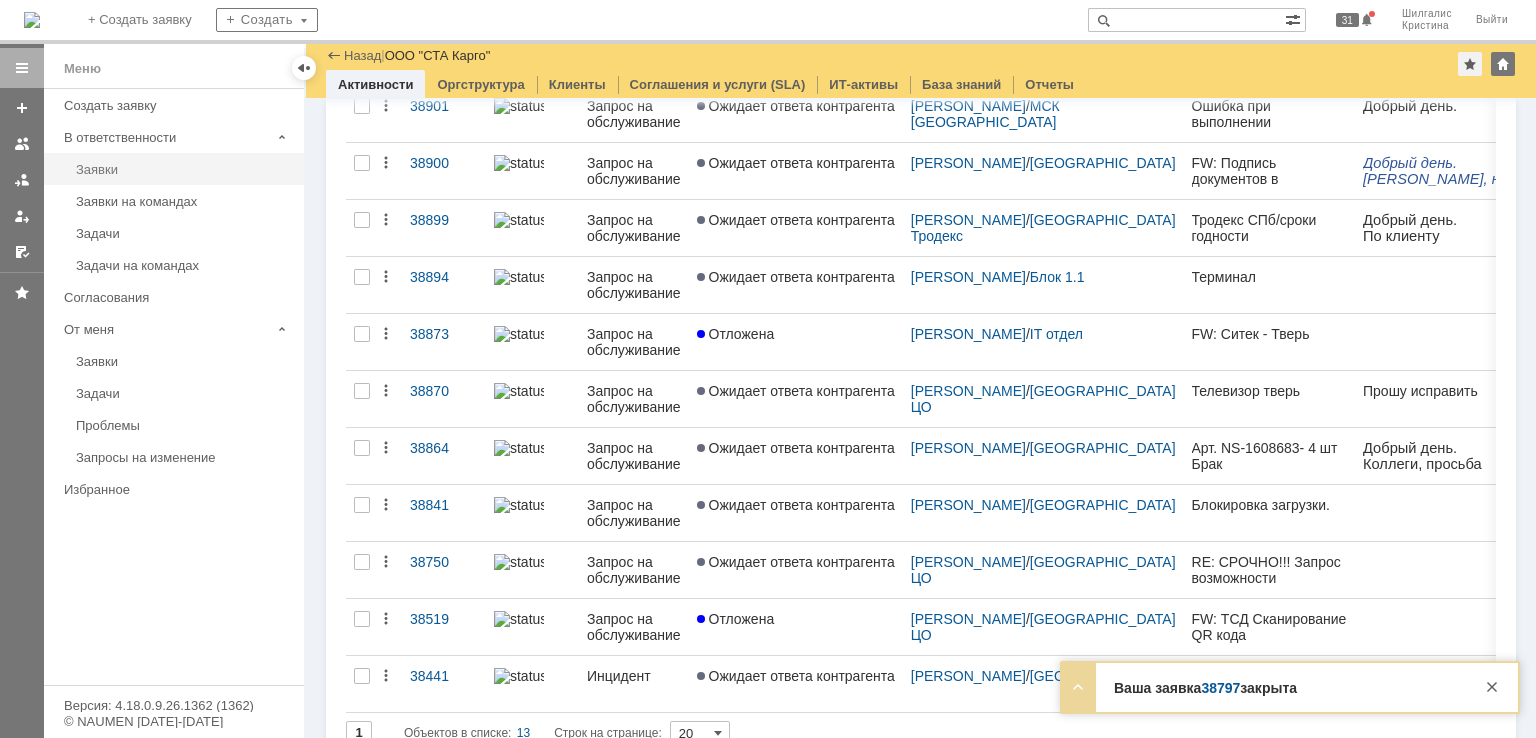 click on "Заявки" at bounding box center (184, 169) 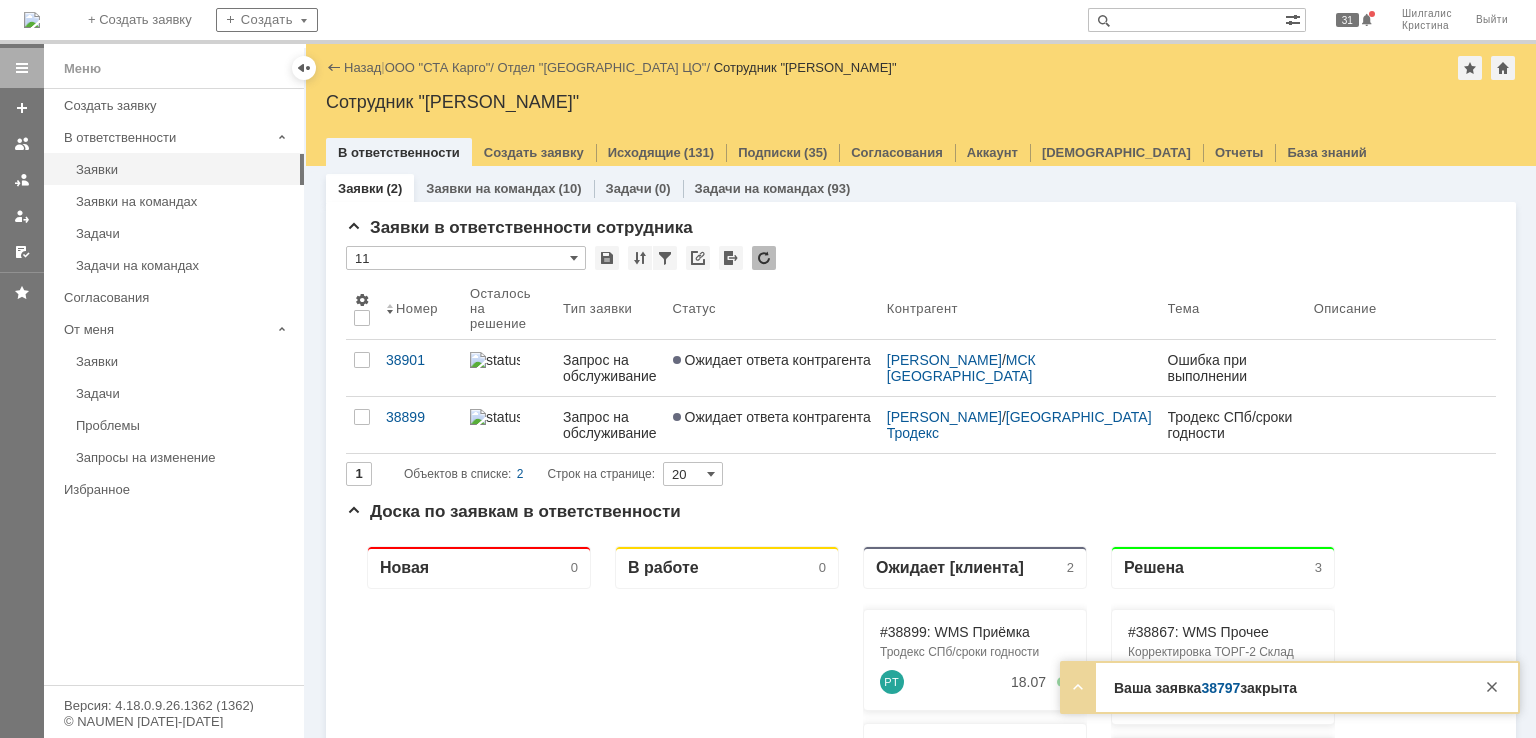 scroll, scrollTop: 0, scrollLeft: 0, axis: both 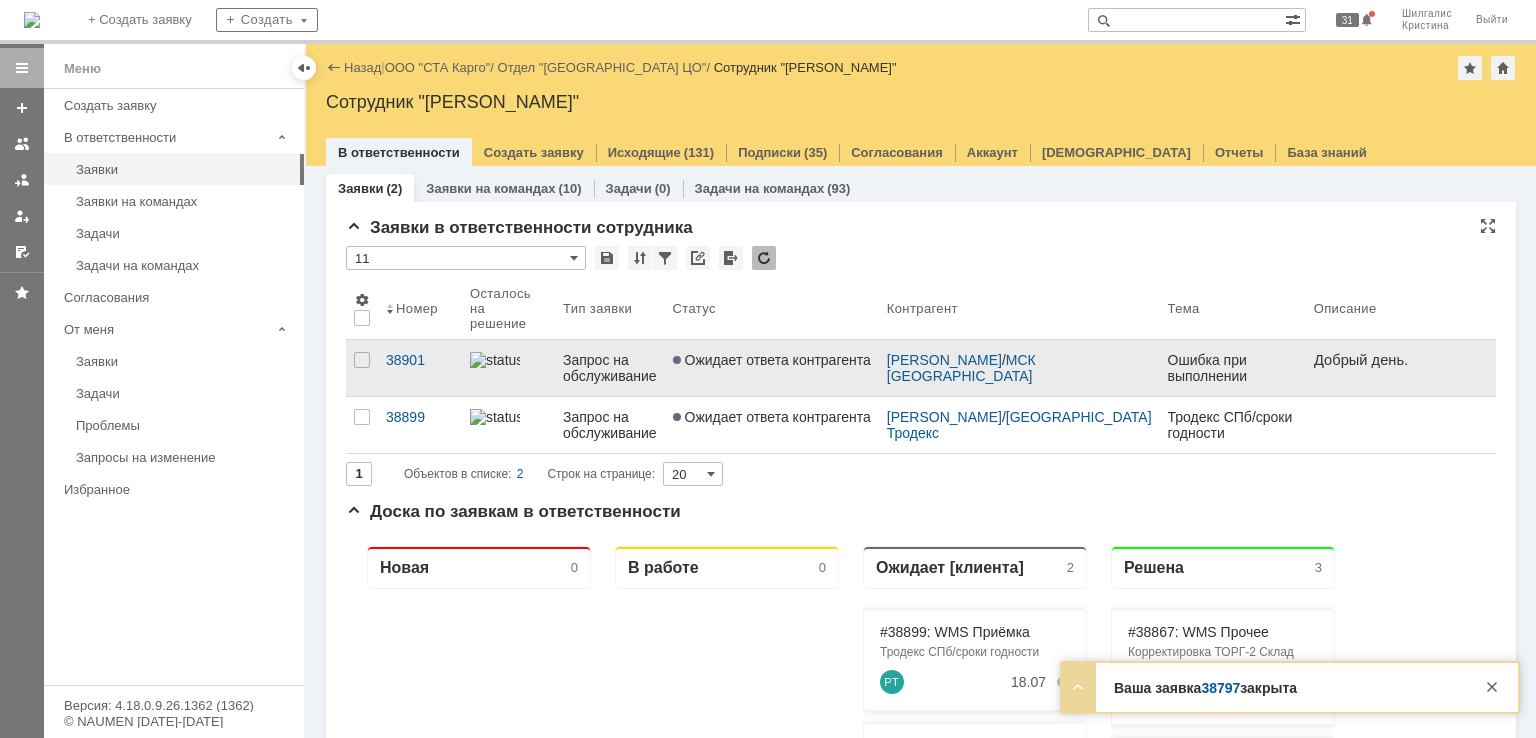 click on "Ожидает ответа контрагента" at bounding box center (772, 368) 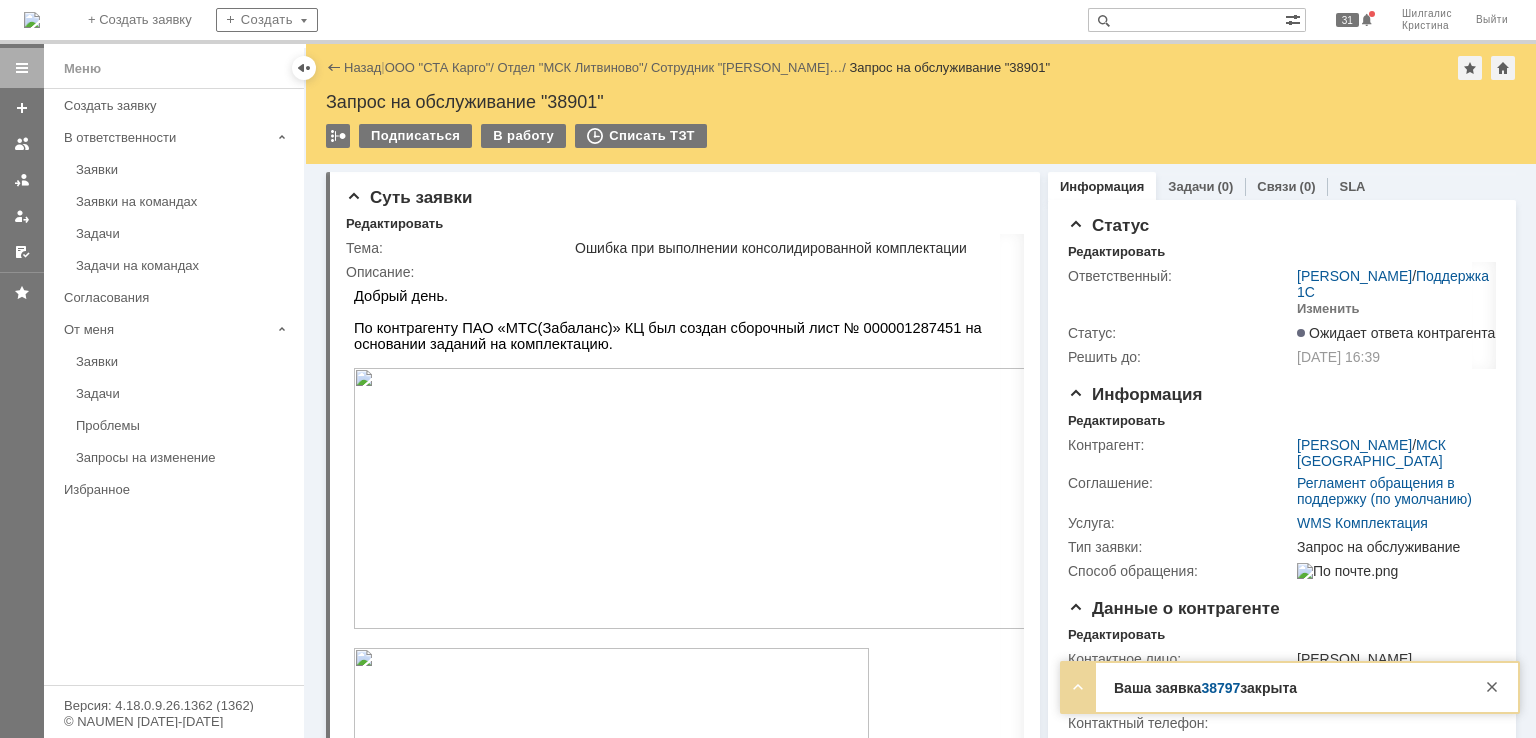 scroll, scrollTop: 0, scrollLeft: 0, axis: both 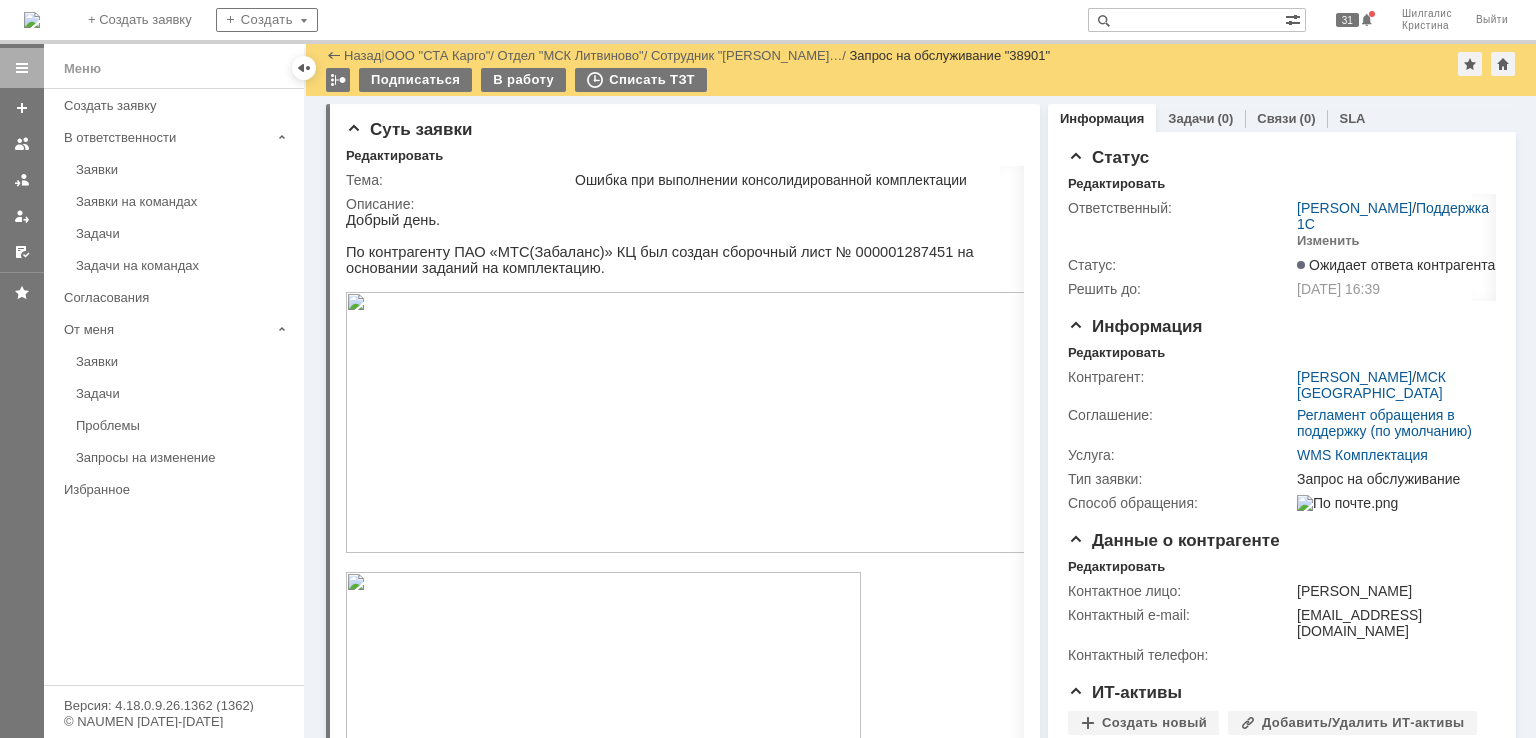 drag, startPoint x: 1338, startPoint y: 470, endPoint x: 1278, endPoint y: 235, distance: 242.53865 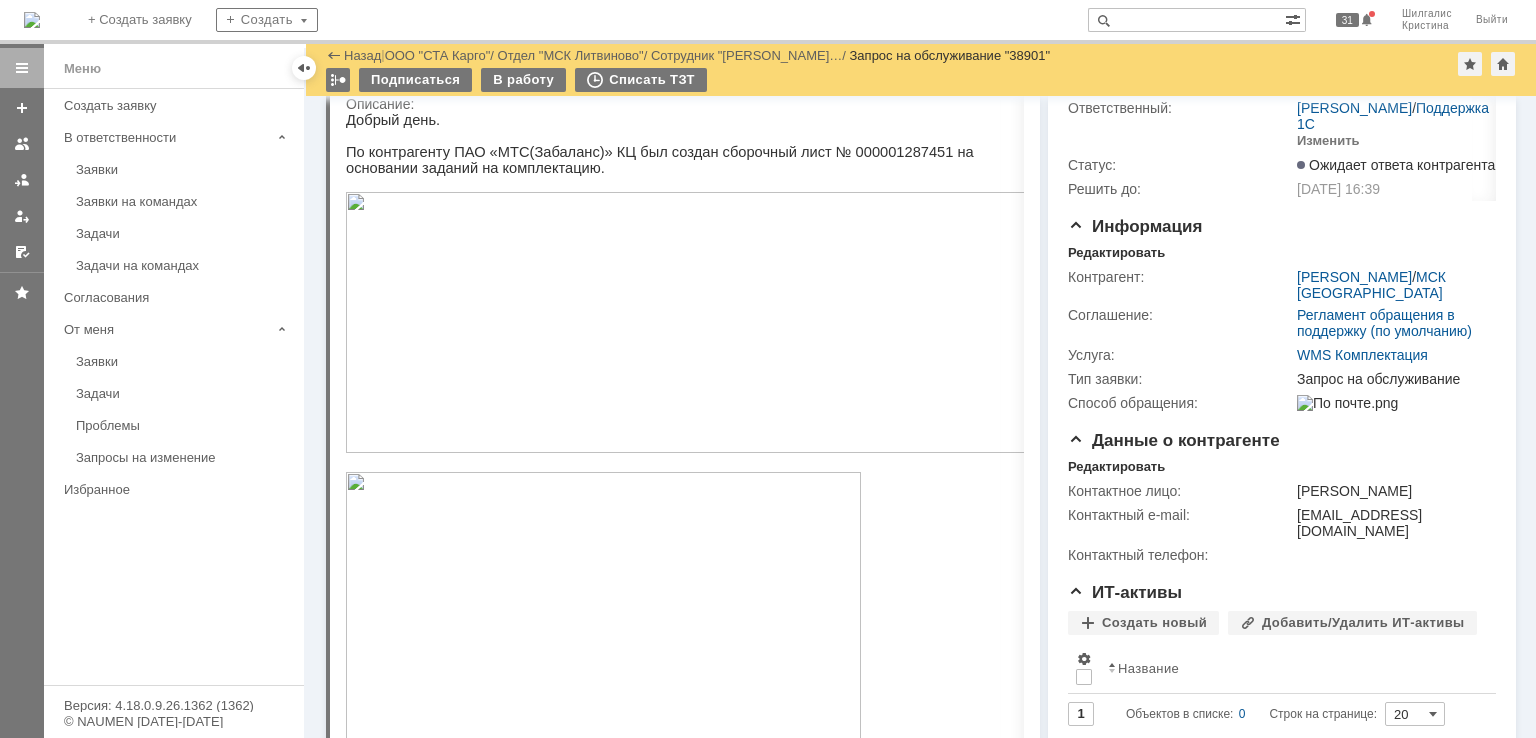 scroll, scrollTop: 1879, scrollLeft: 0, axis: vertical 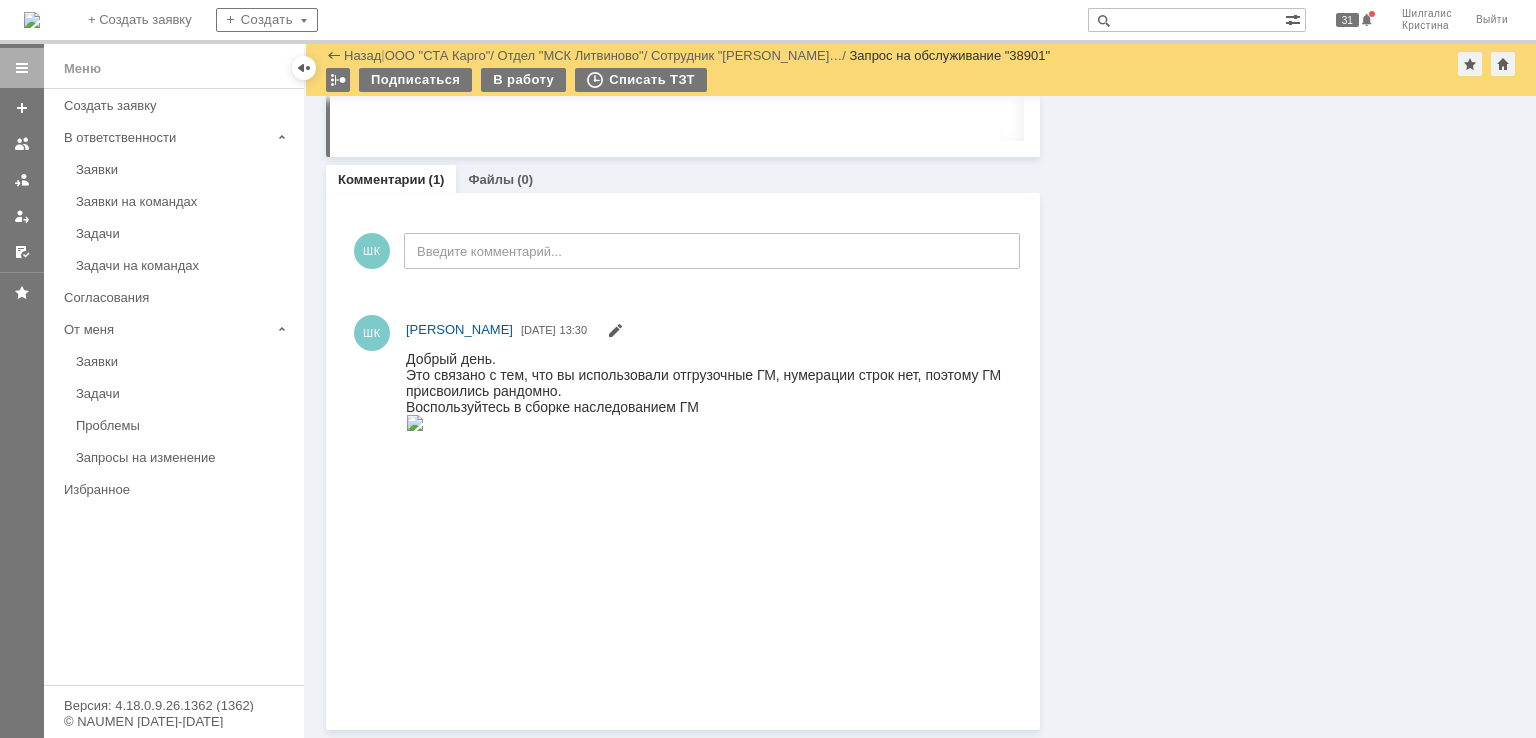 drag, startPoint x: 1136, startPoint y: 465, endPoint x: 1136, endPoint y: 676, distance: 211 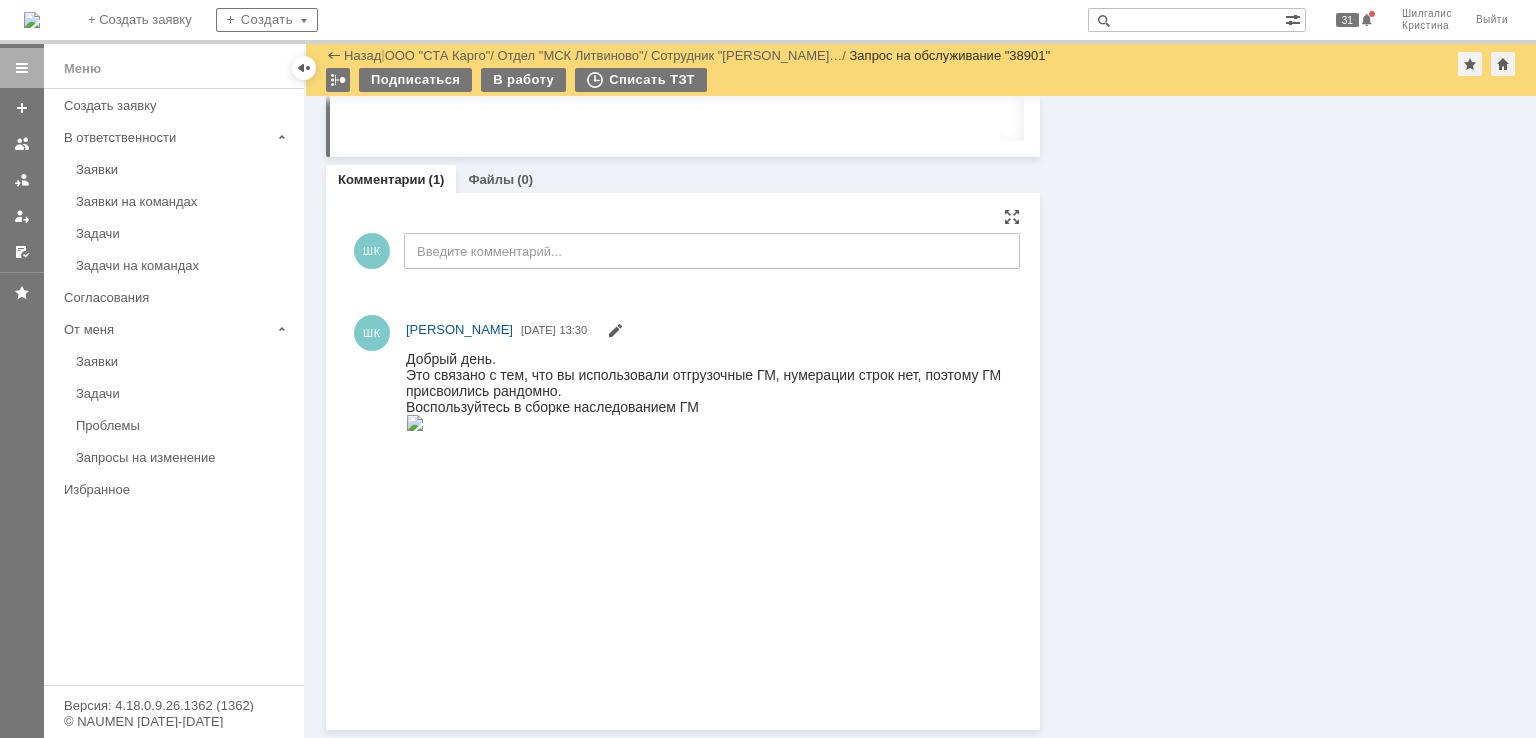 click on "ШК Введите комментарий..." at bounding box center [683, 253] 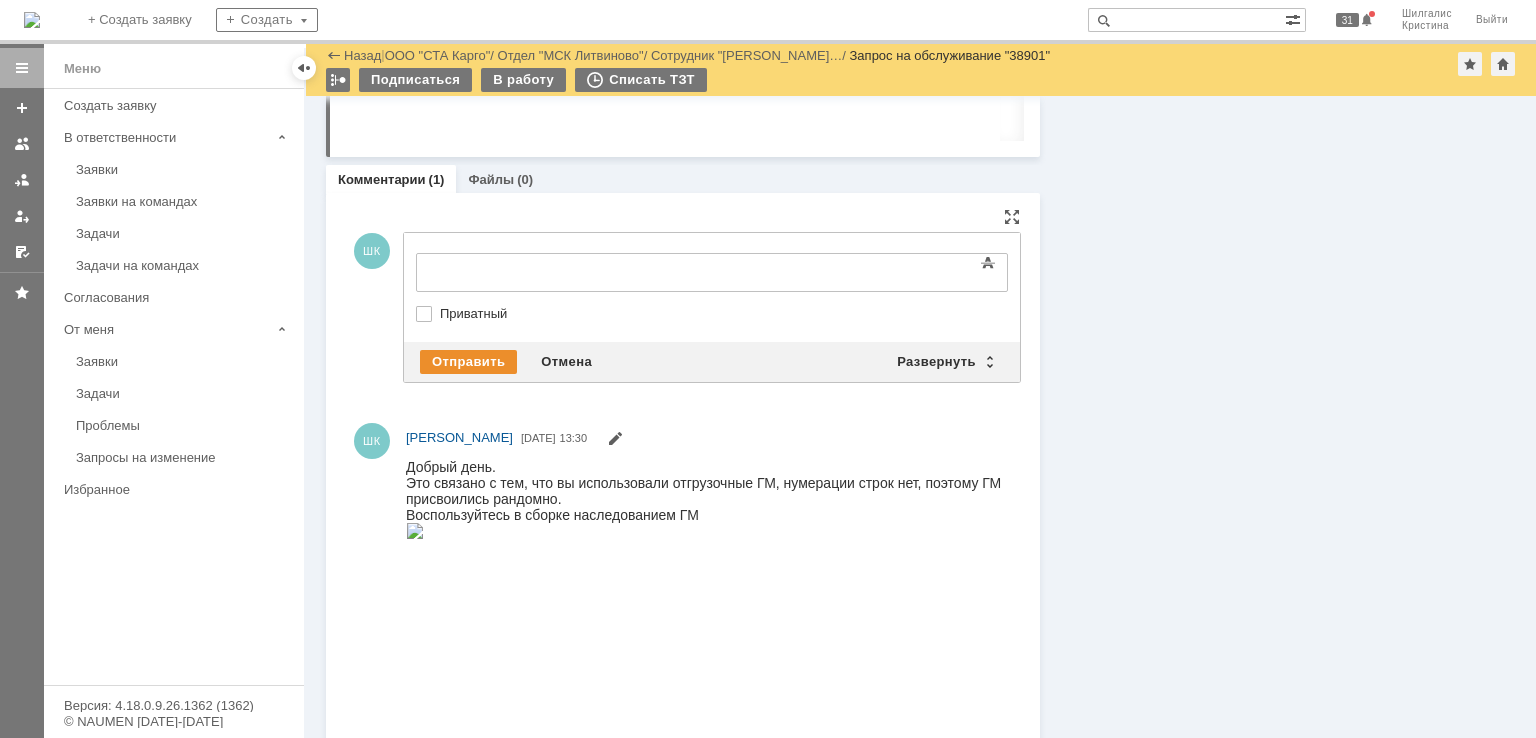 scroll, scrollTop: 0, scrollLeft: 0, axis: both 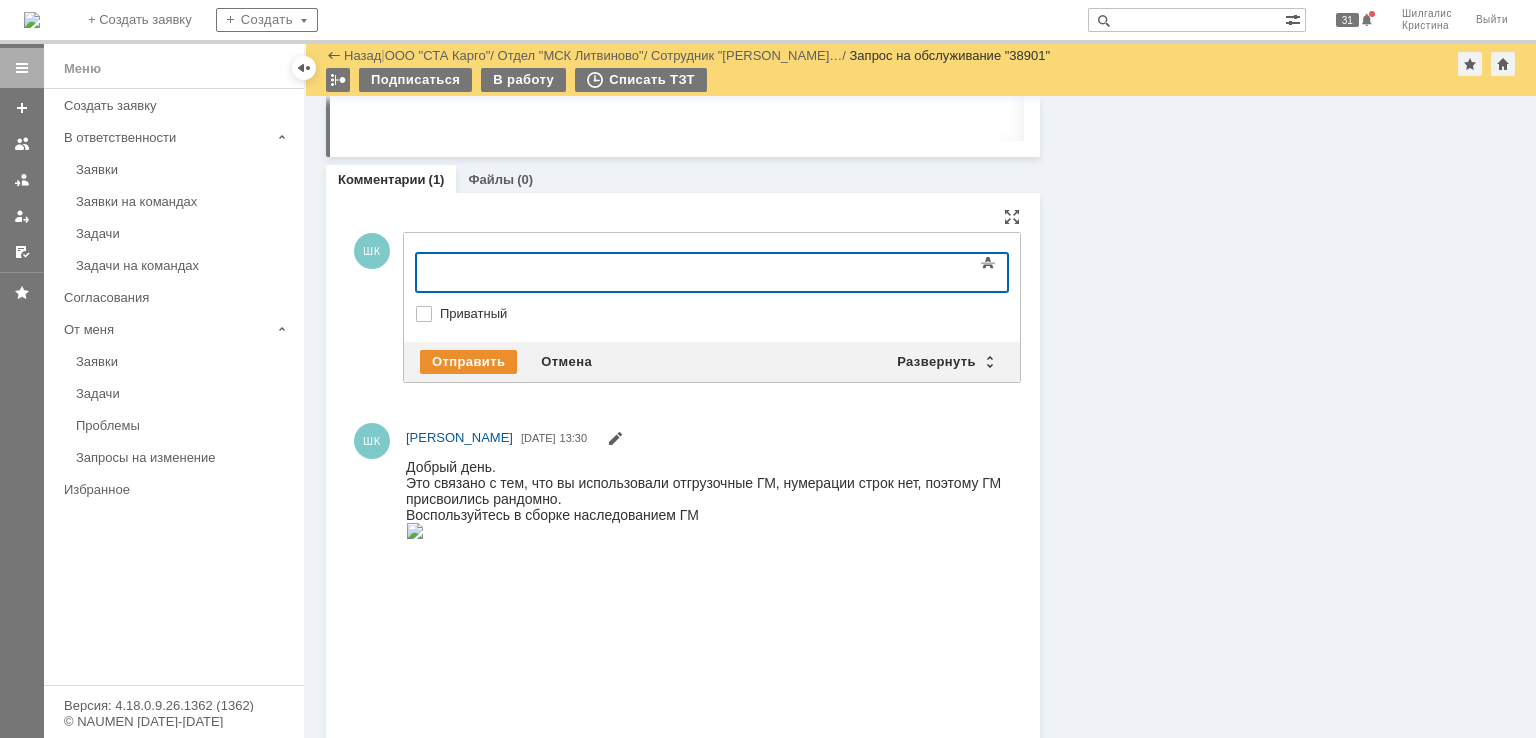 type 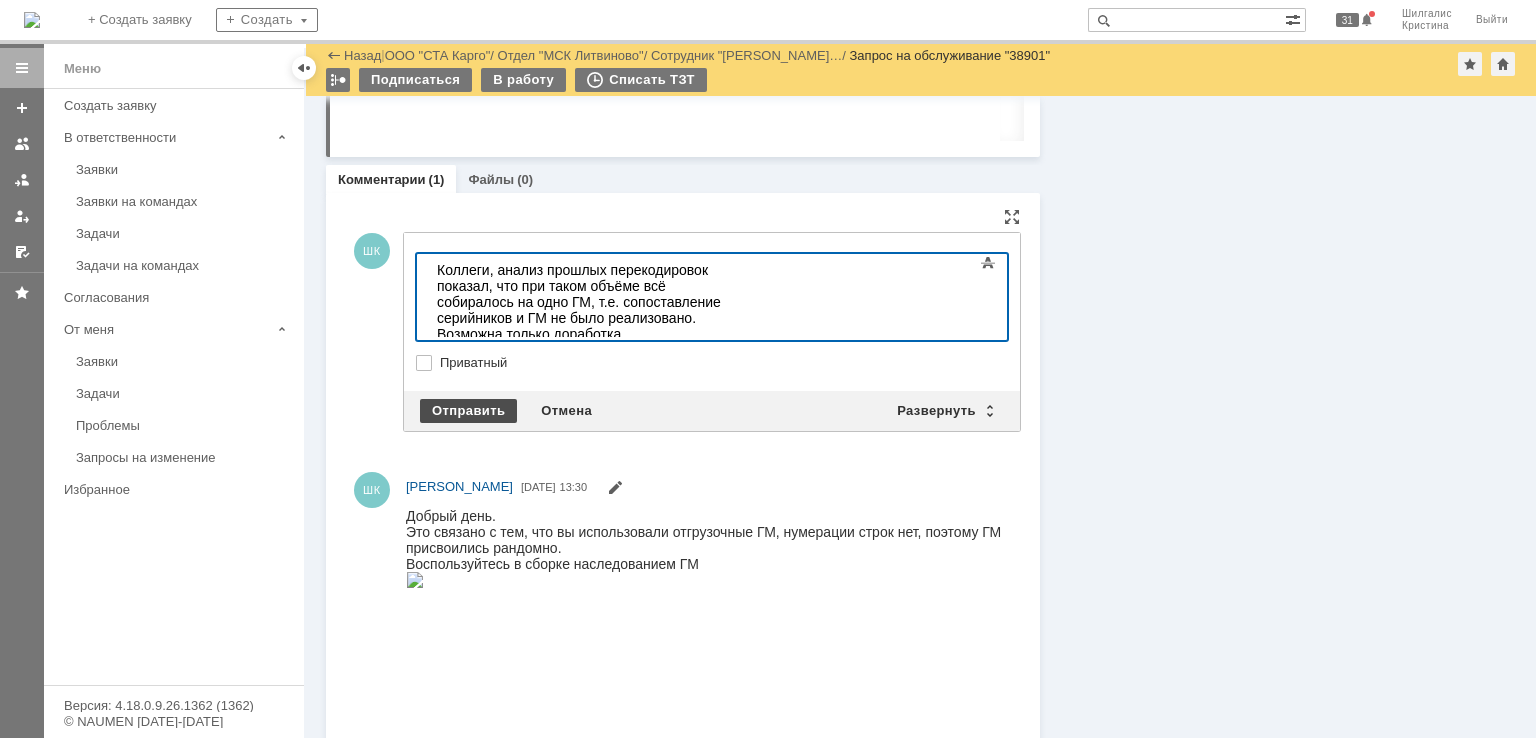 click on "Отправить" at bounding box center (468, 411) 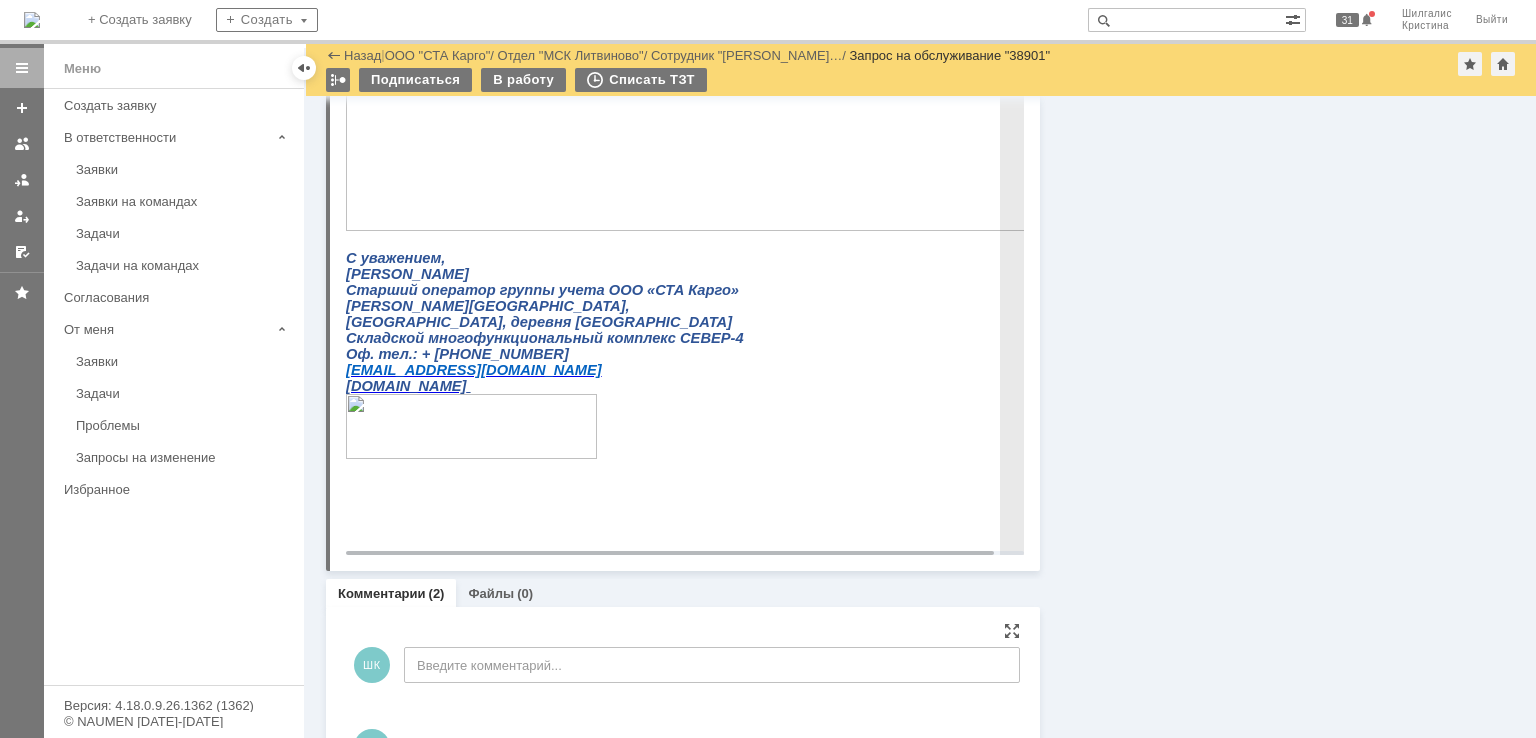 scroll, scrollTop: 1665, scrollLeft: 0, axis: vertical 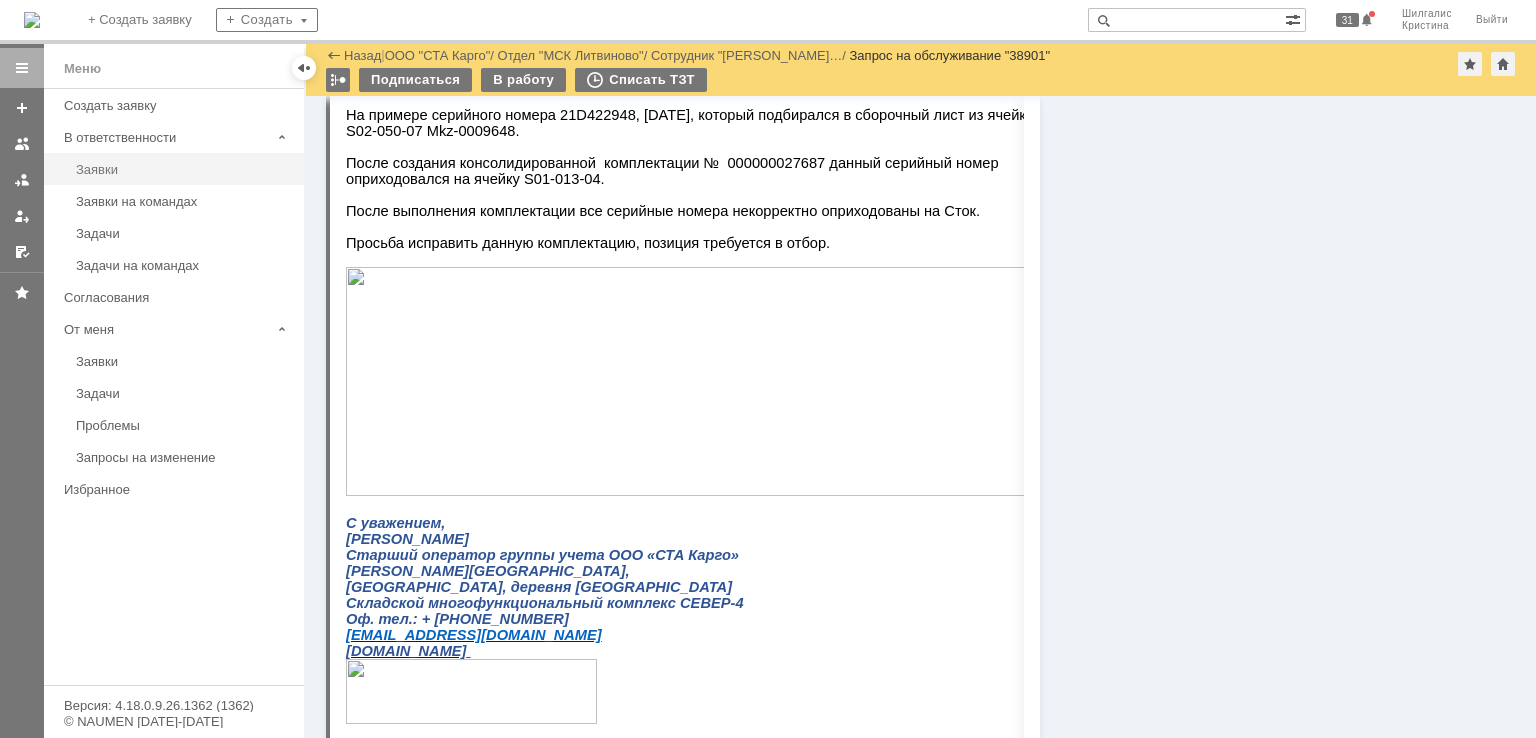 click on "Заявки" at bounding box center (184, 169) 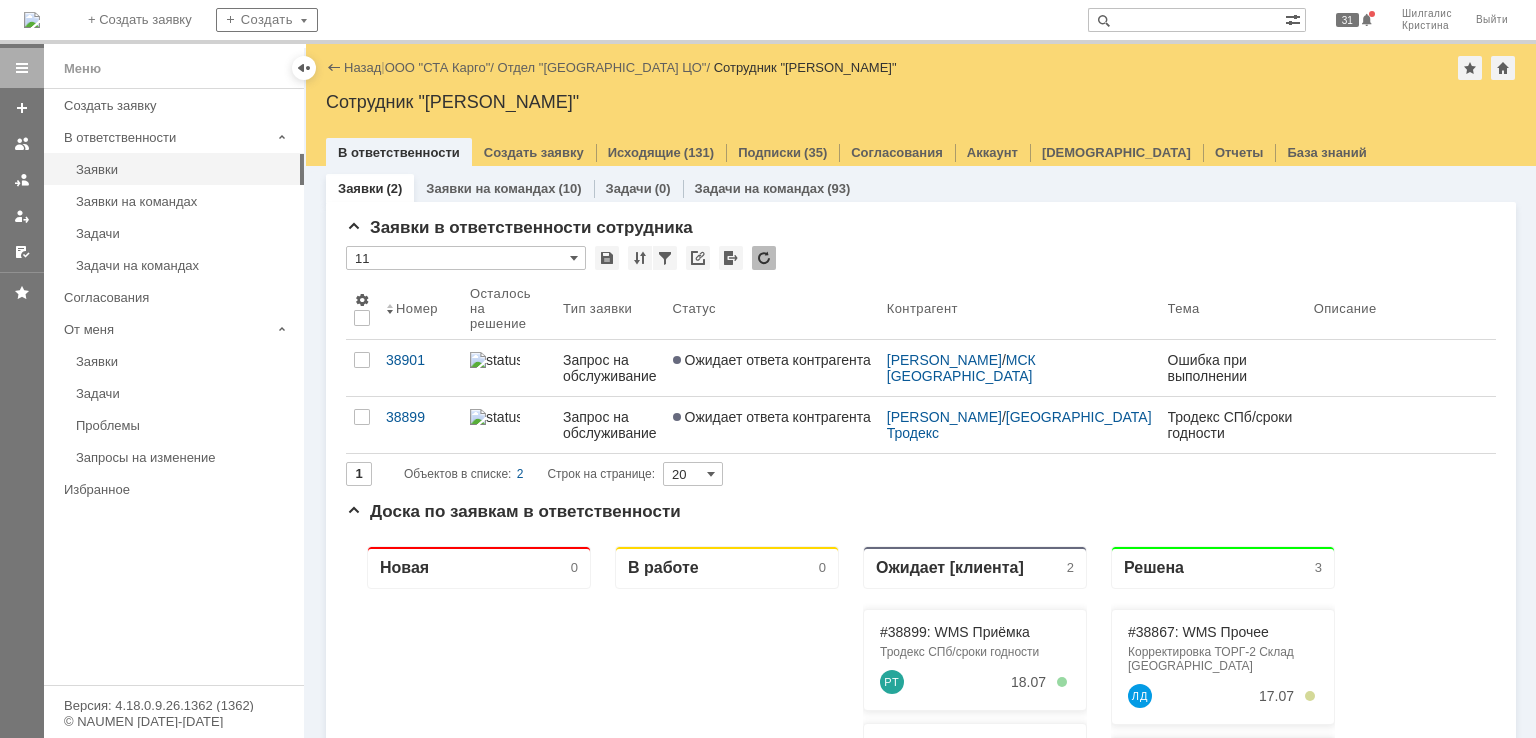 scroll, scrollTop: 0, scrollLeft: 0, axis: both 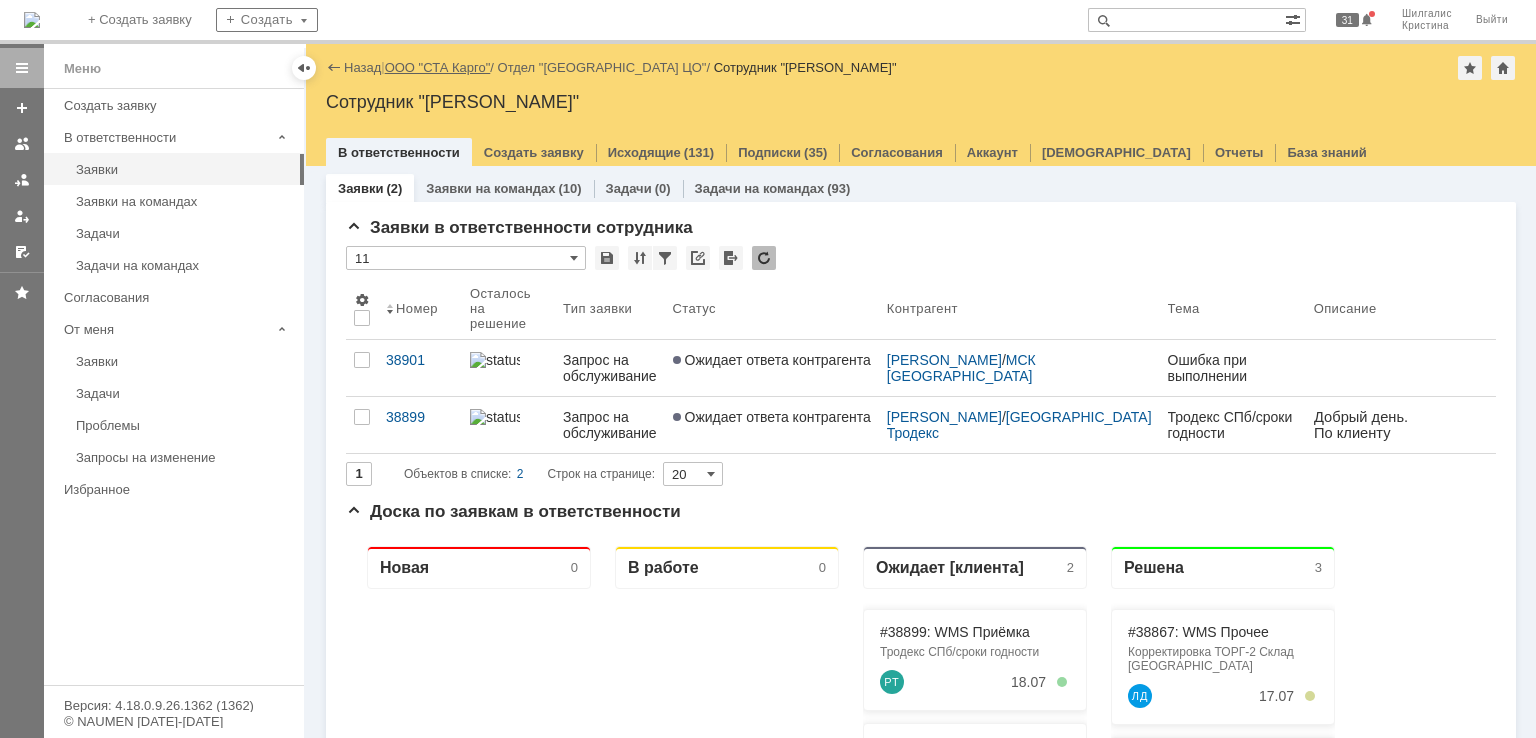 click on "ООО "СТА Карго"" at bounding box center [438, 67] 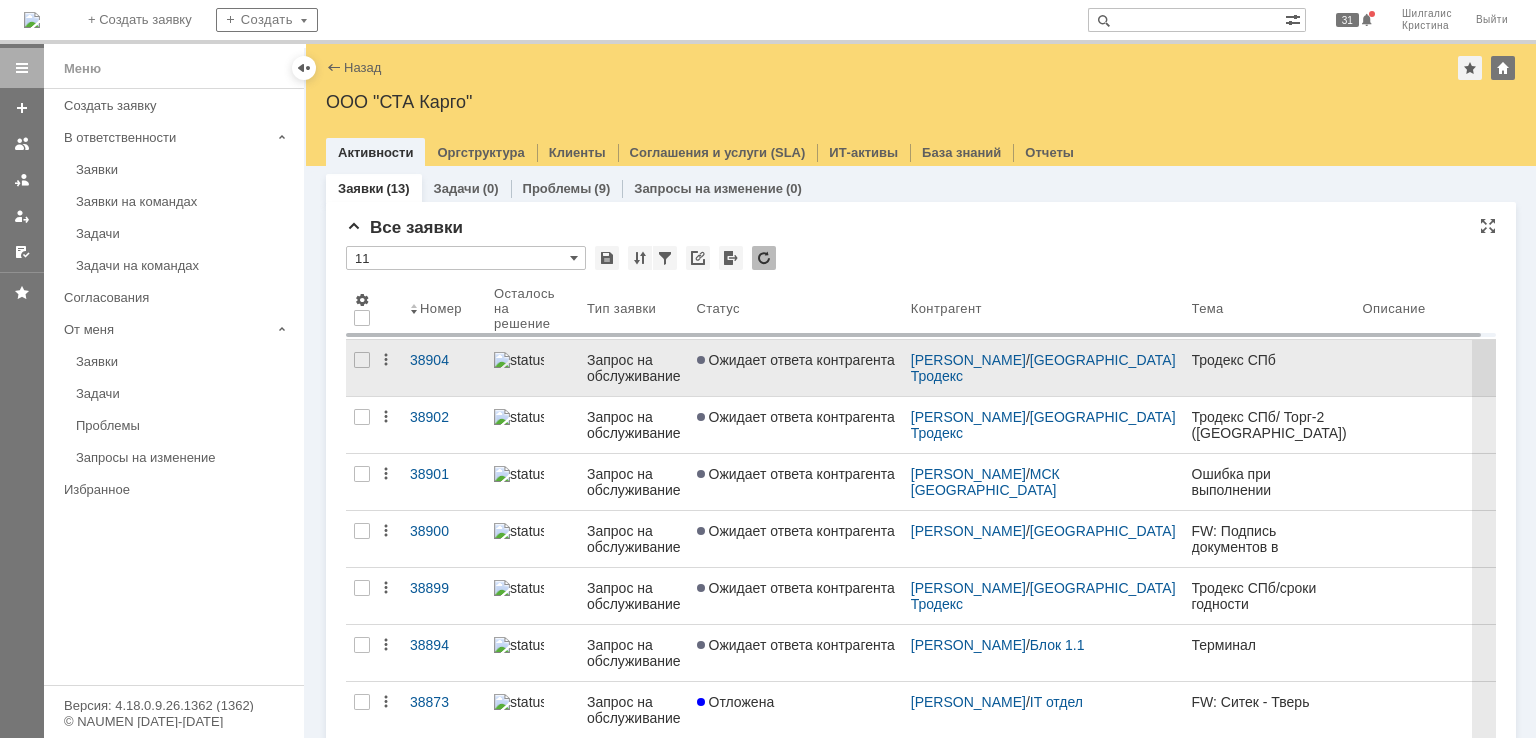 scroll, scrollTop: 0, scrollLeft: 0, axis: both 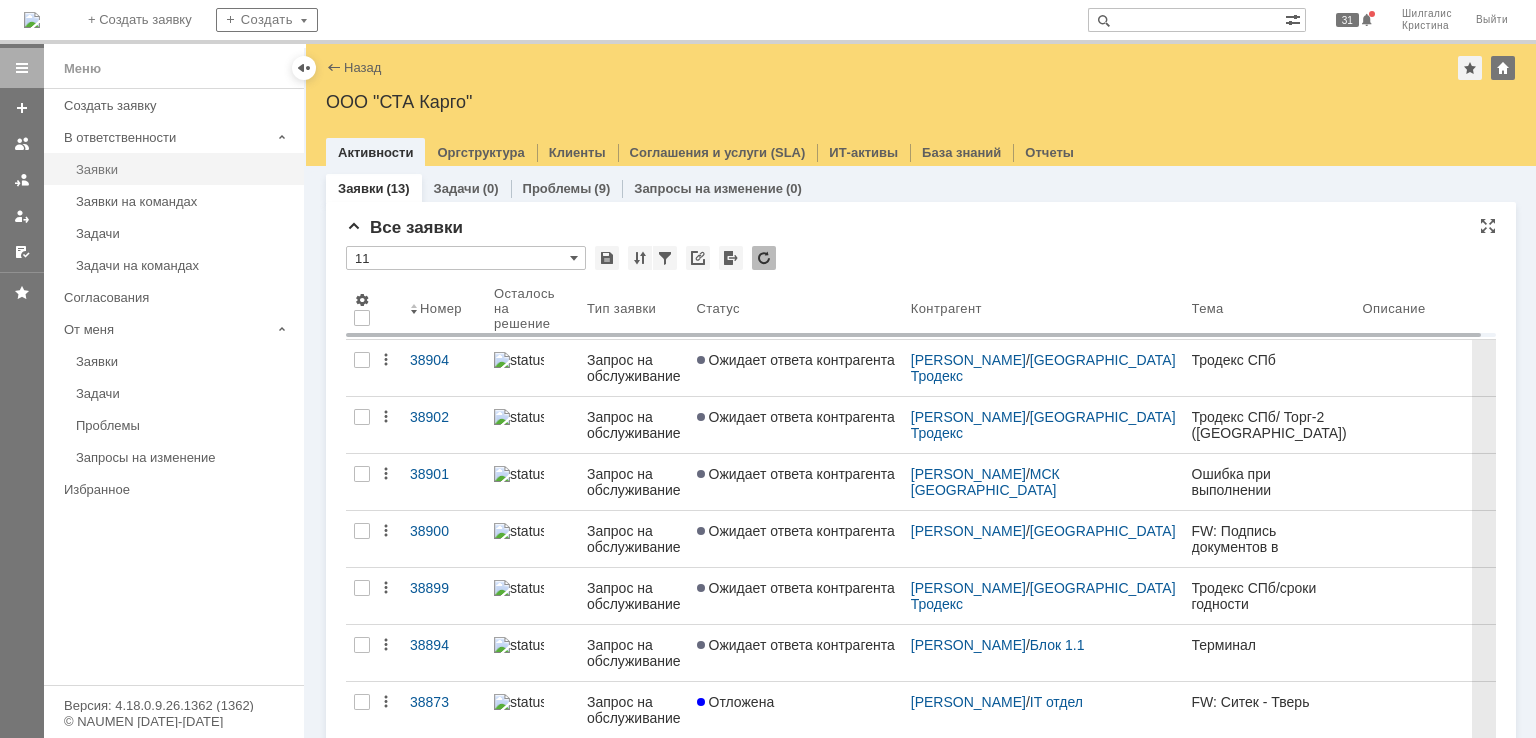 click on "Заявки" at bounding box center [184, 169] 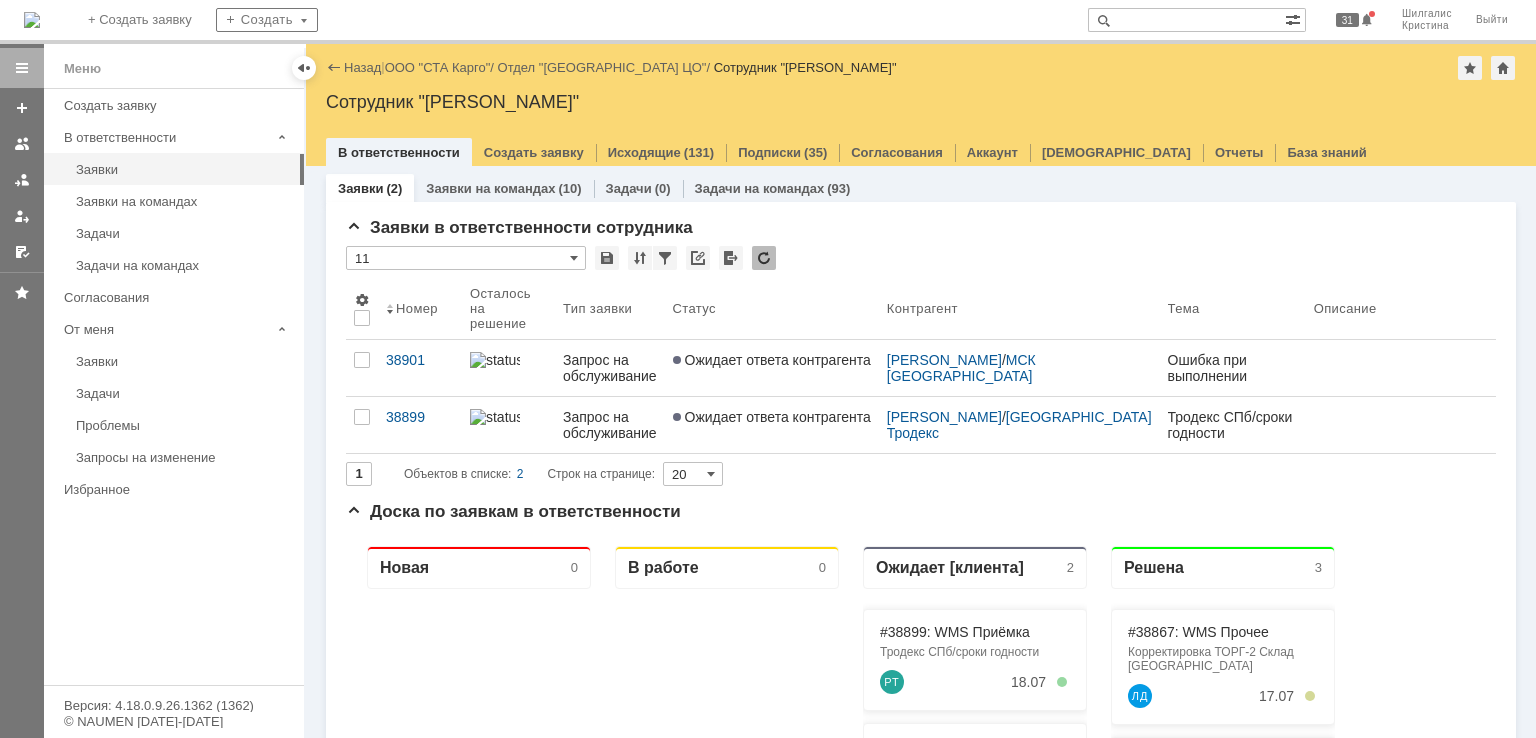 scroll, scrollTop: 0, scrollLeft: 0, axis: both 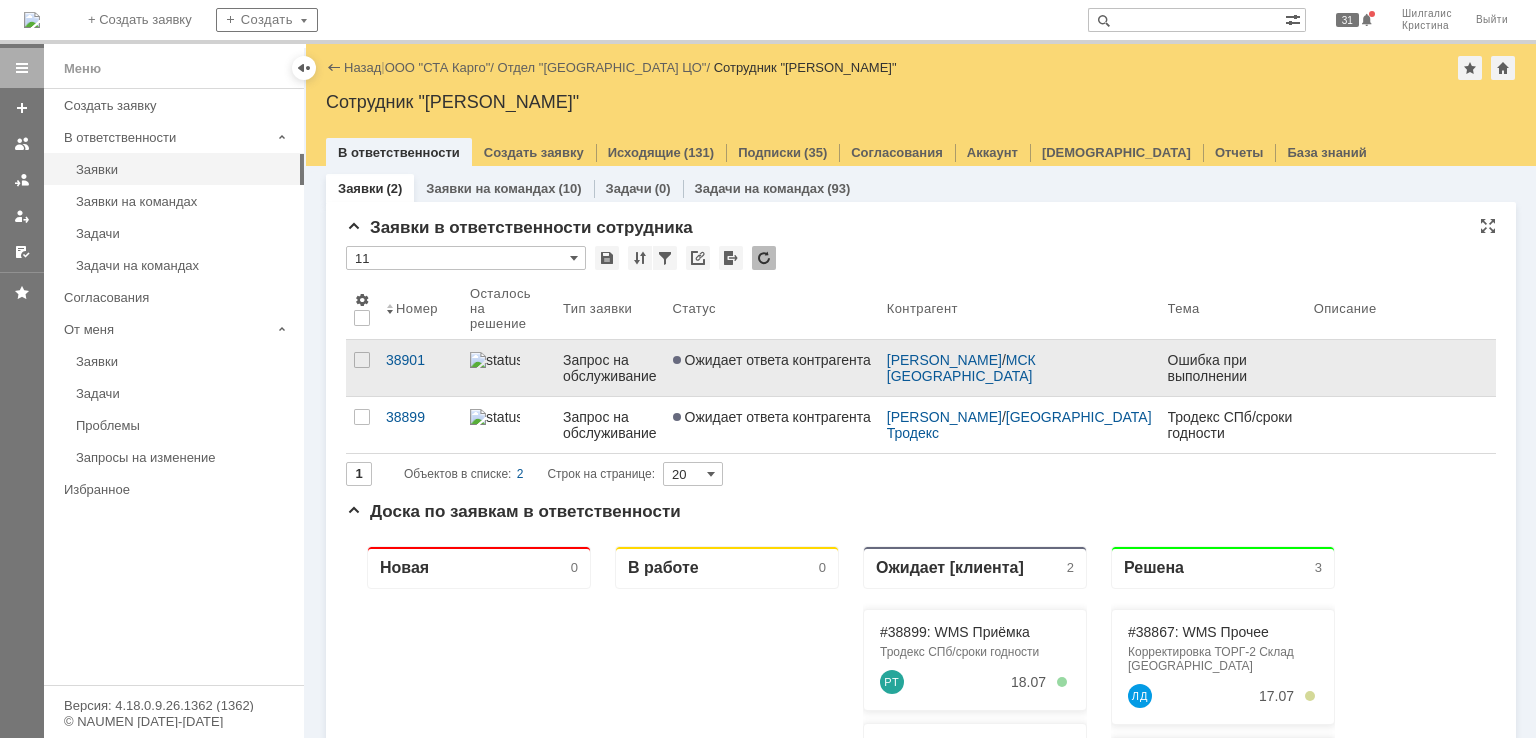 click on "Ожидает ответа контрагента" at bounding box center [772, 360] 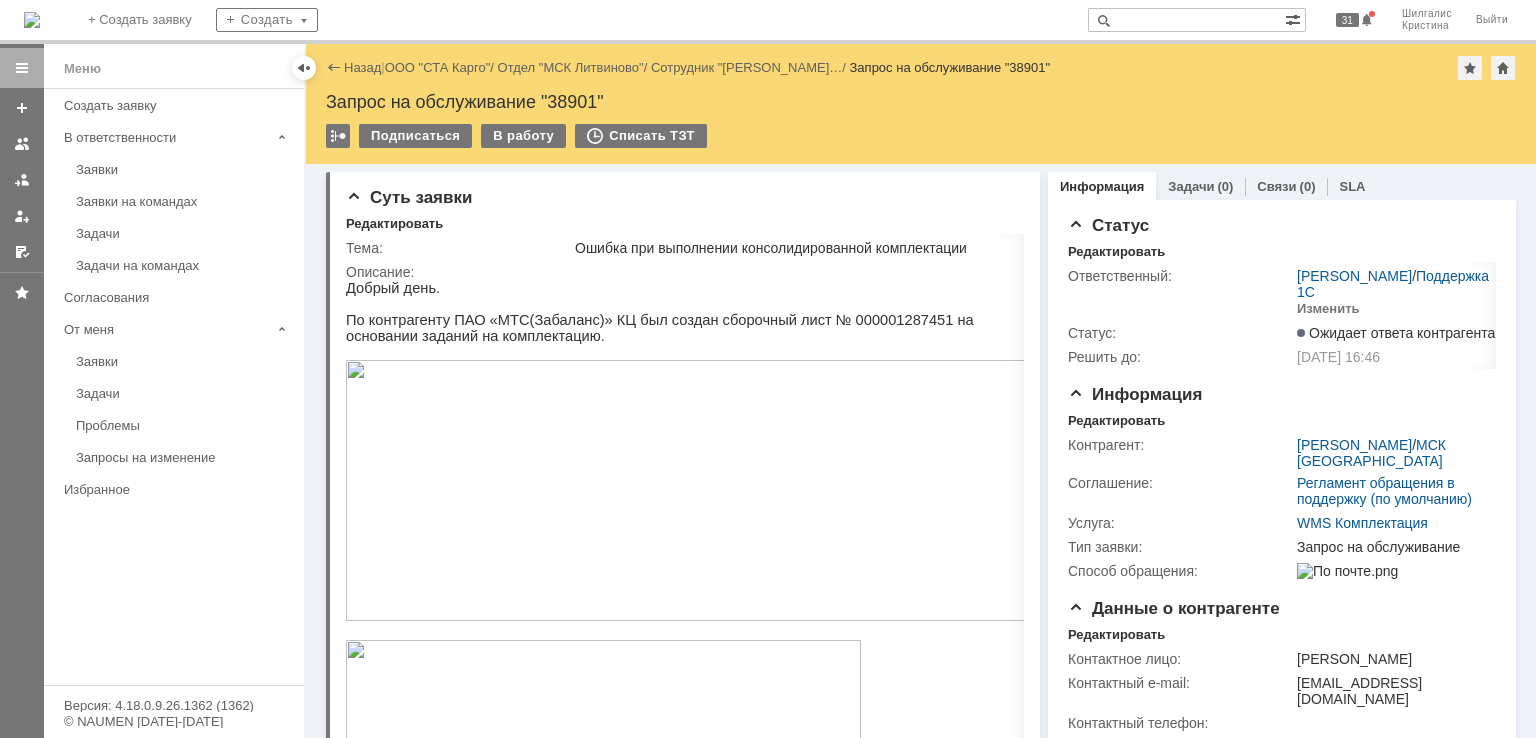 scroll, scrollTop: 0, scrollLeft: 0, axis: both 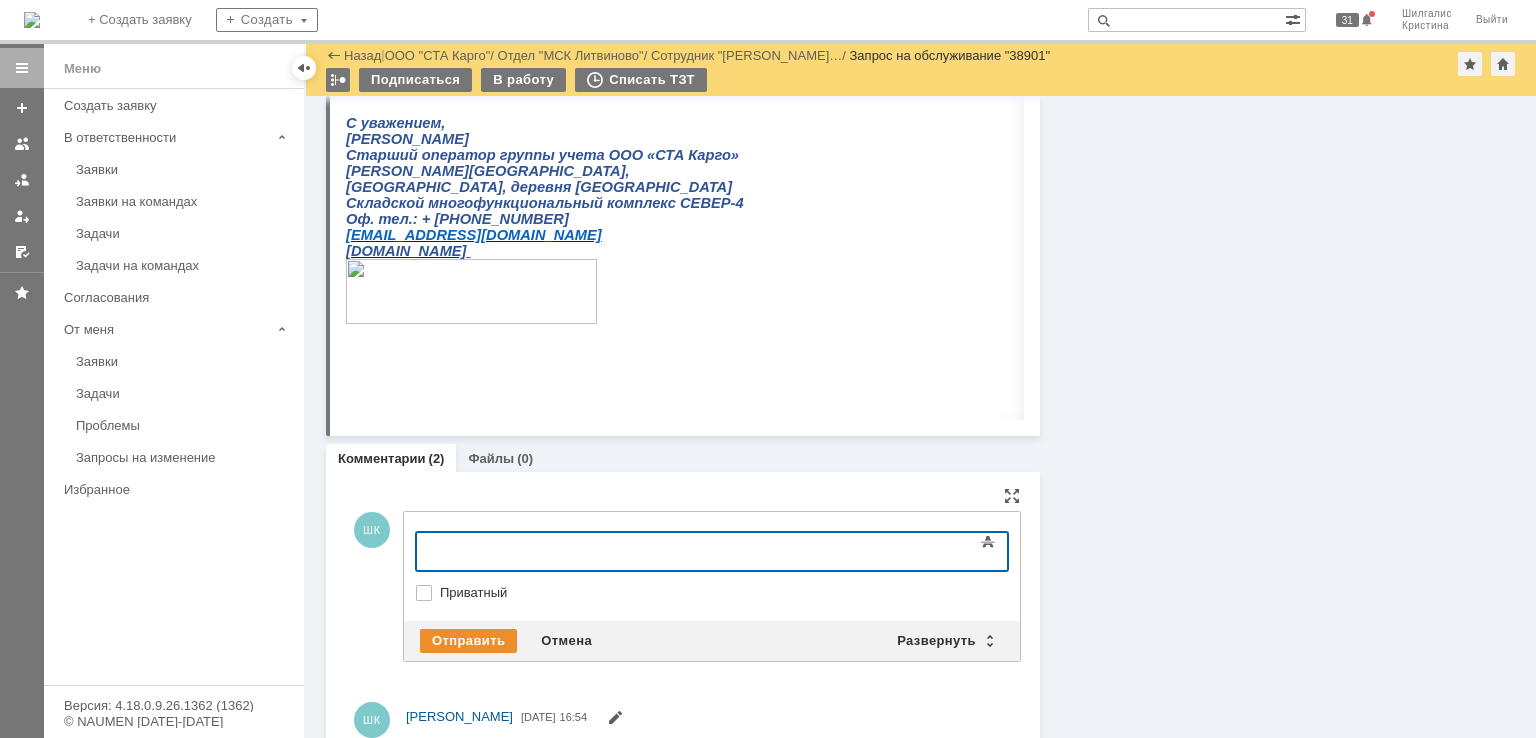 type 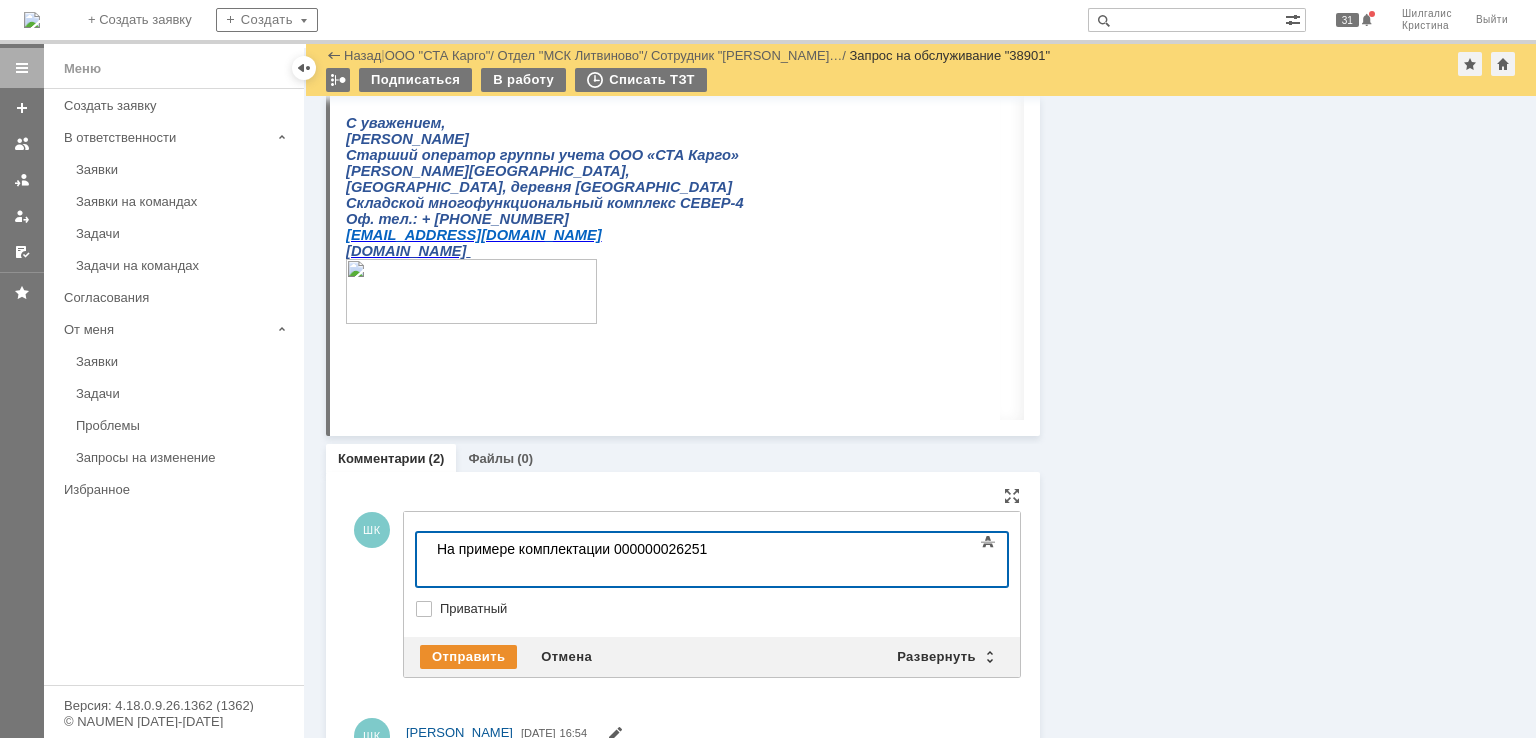scroll, scrollTop: 218, scrollLeft: 6, axis: both 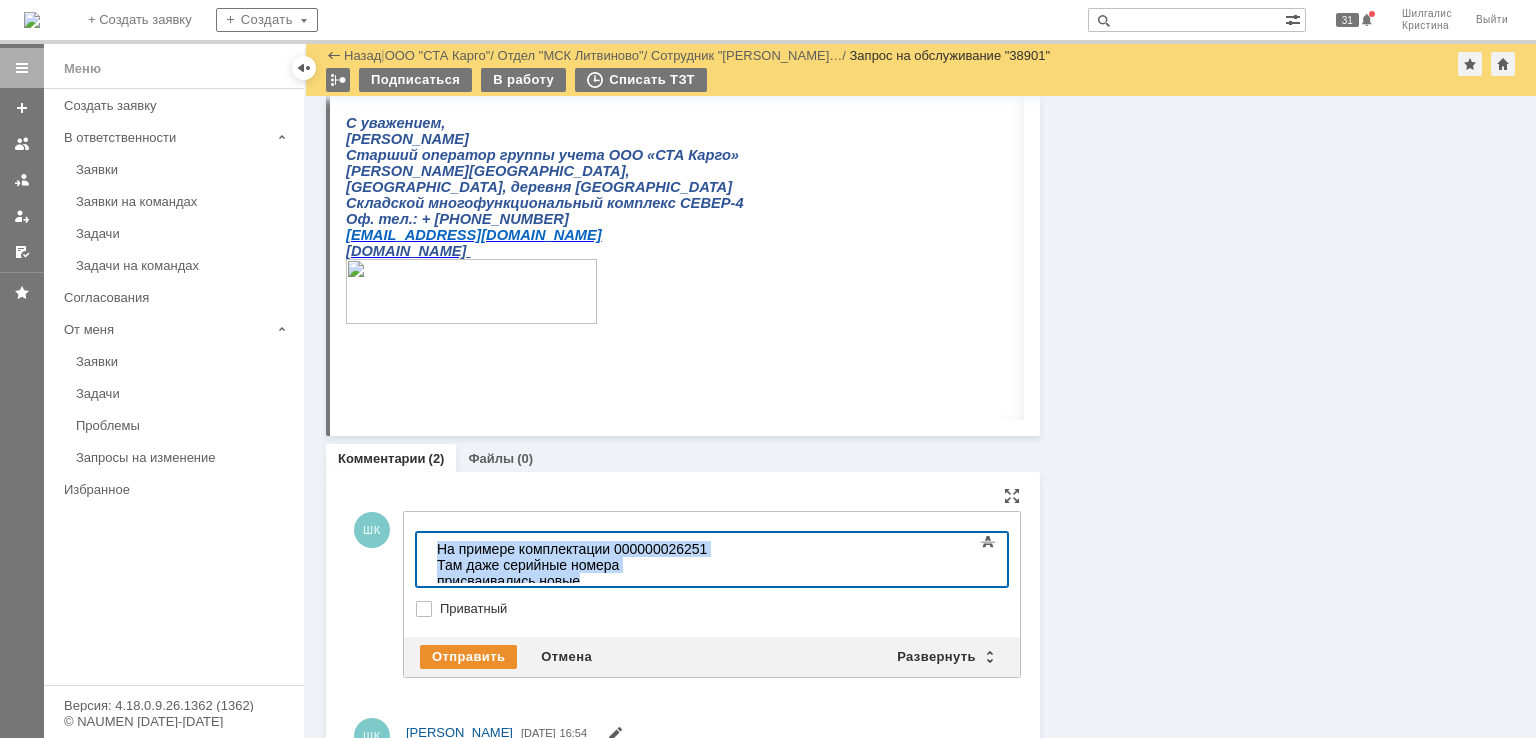 drag, startPoint x: 781, startPoint y: 565, endPoint x: 293, endPoint y: 440, distance: 503.7549 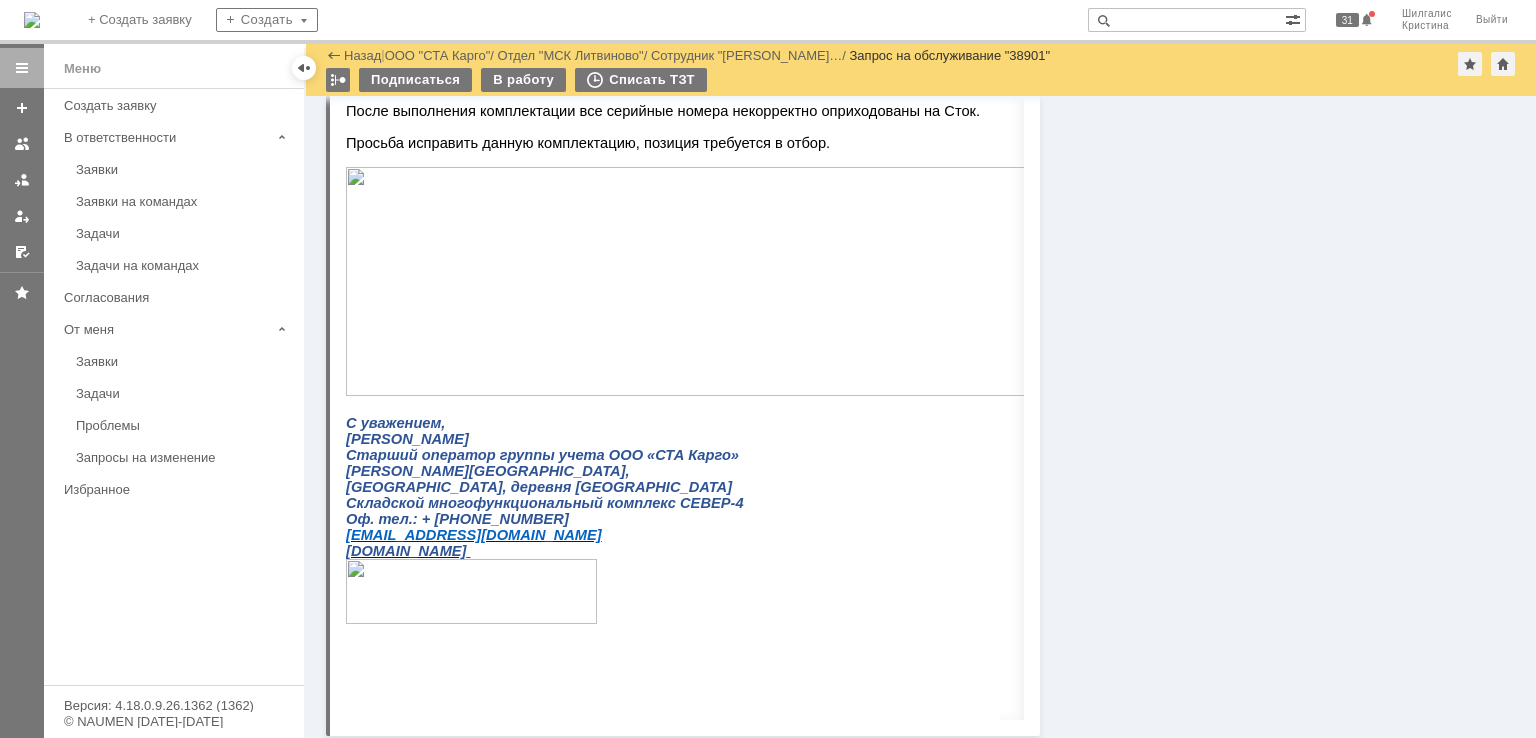 scroll, scrollTop: 1000, scrollLeft: 0, axis: vertical 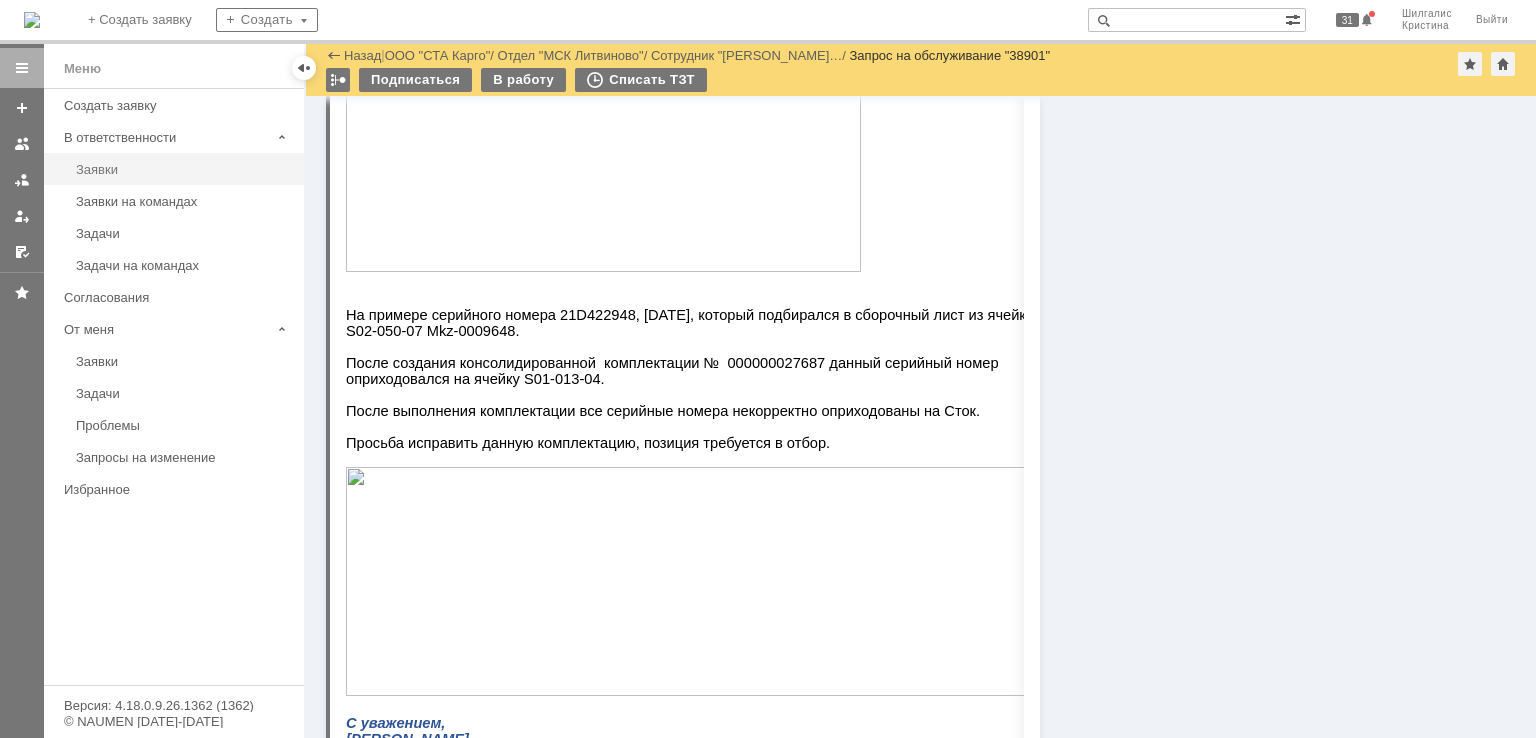 drag, startPoint x: 114, startPoint y: 169, endPoint x: 590, endPoint y: 936, distance: 902.6987 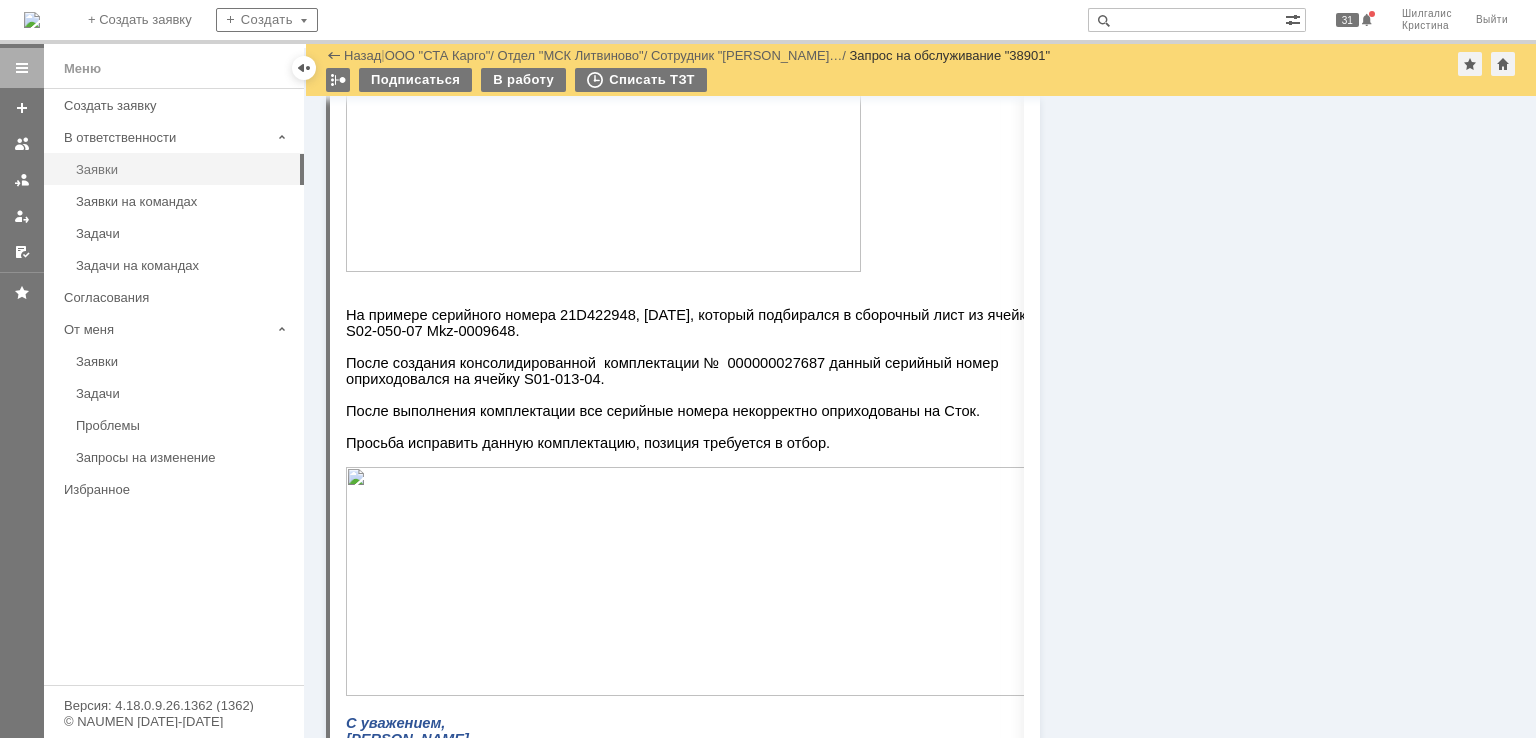 click on "Заявки" at bounding box center (184, 169) 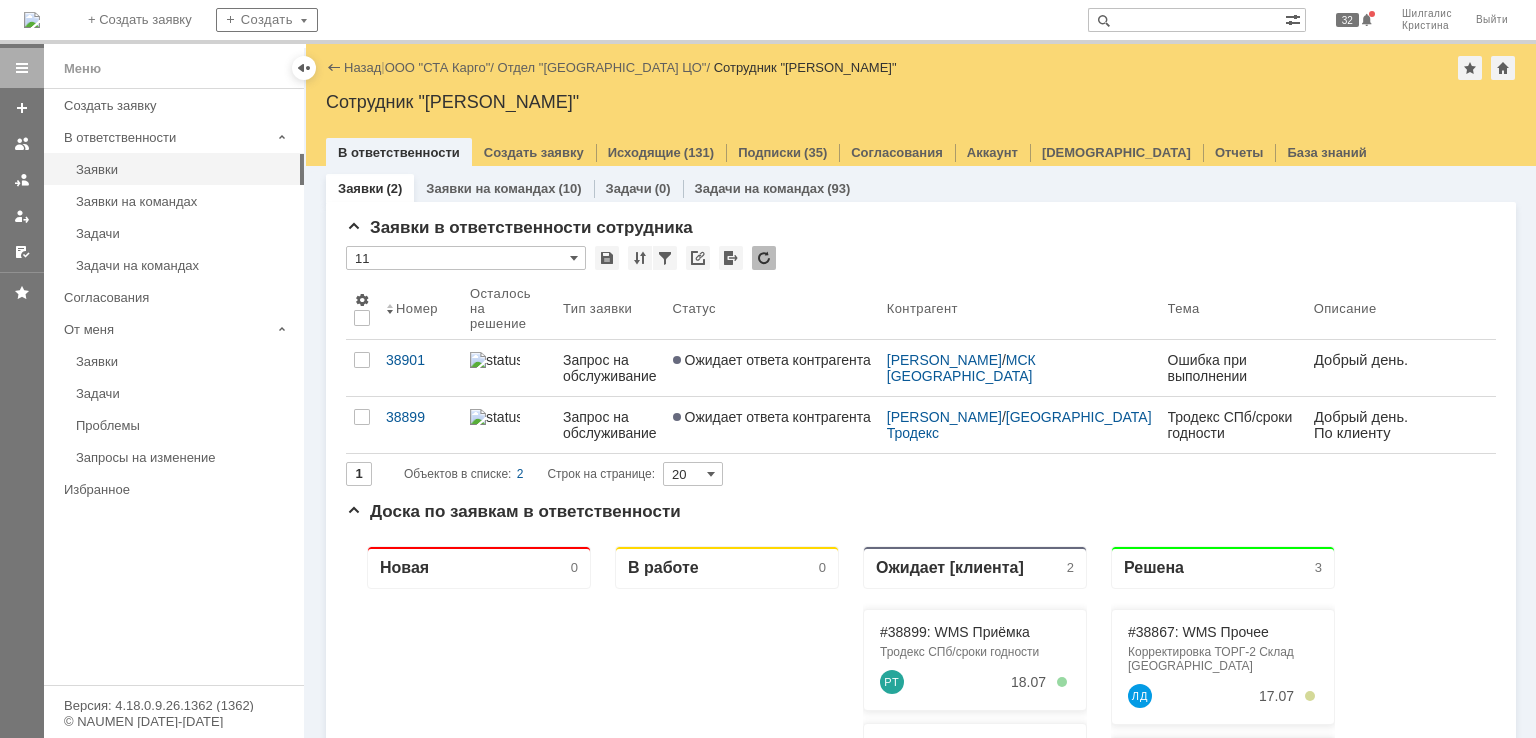 scroll, scrollTop: 0, scrollLeft: 0, axis: both 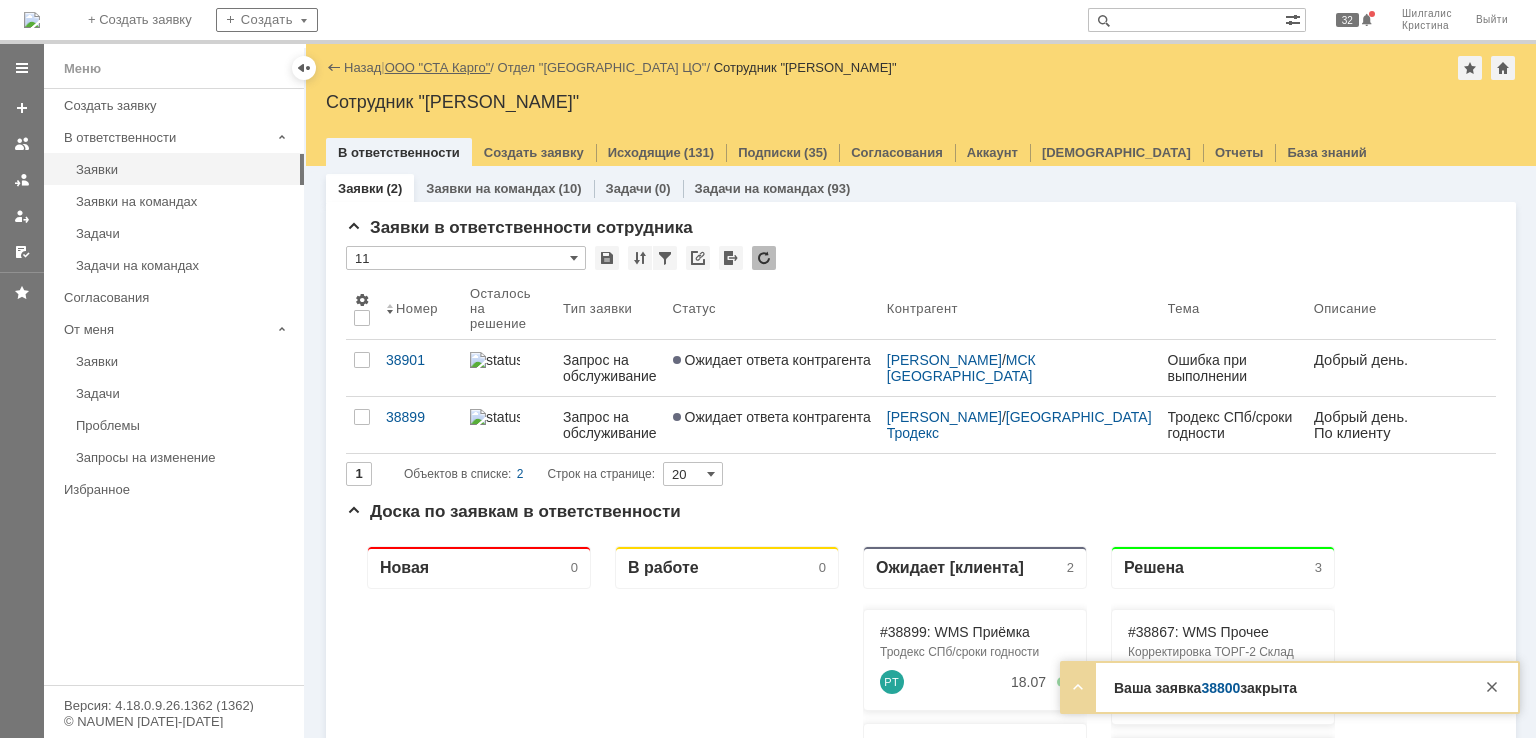 click on "ООО "СТА Карго"" at bounding box center (438, 67) 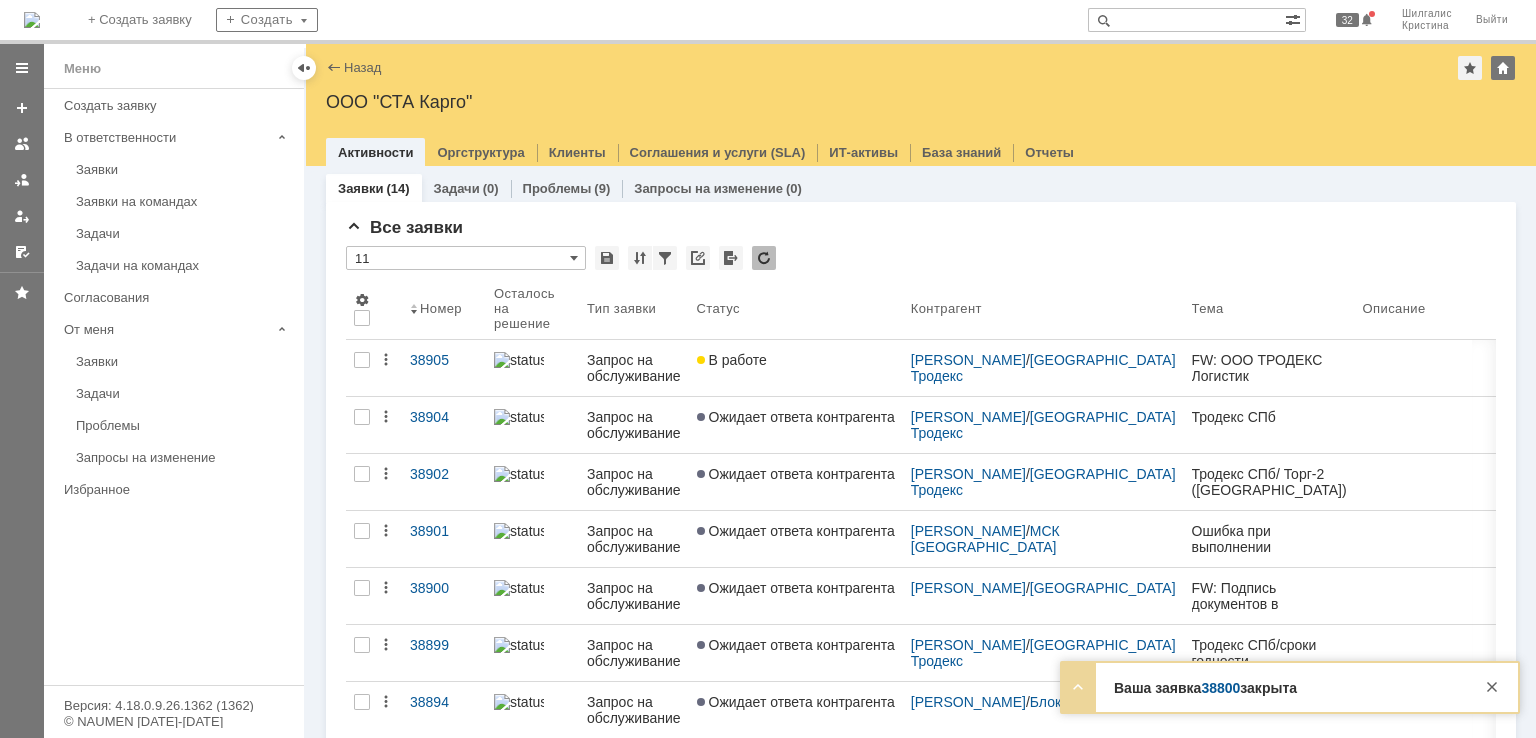 scroll, scrollTop: 0, scrollLeft: 0, axis: both 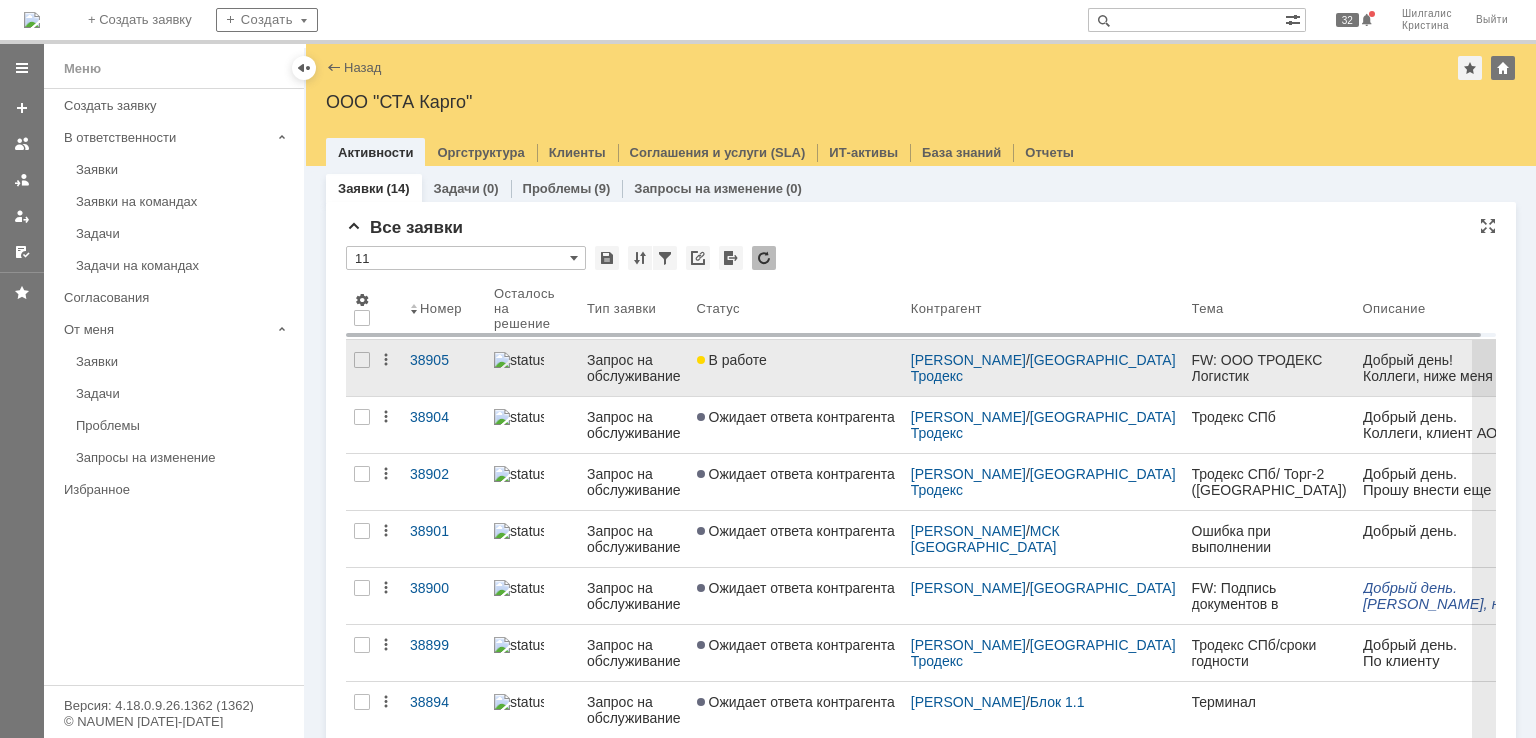 click on "В работе" at bounding box center (796, 368) 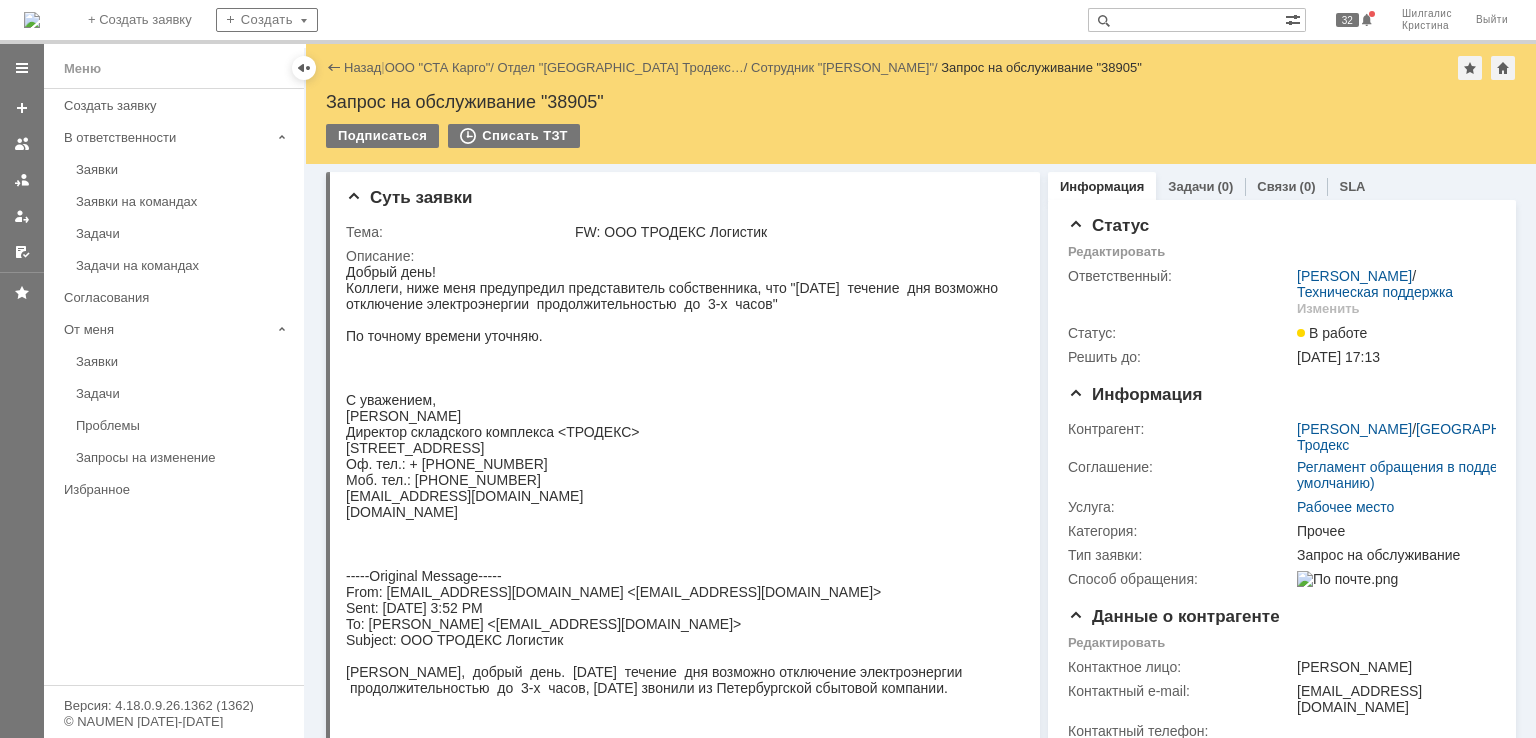 scroll, scrollTop: 0, scrollLeft: 0, axis: both 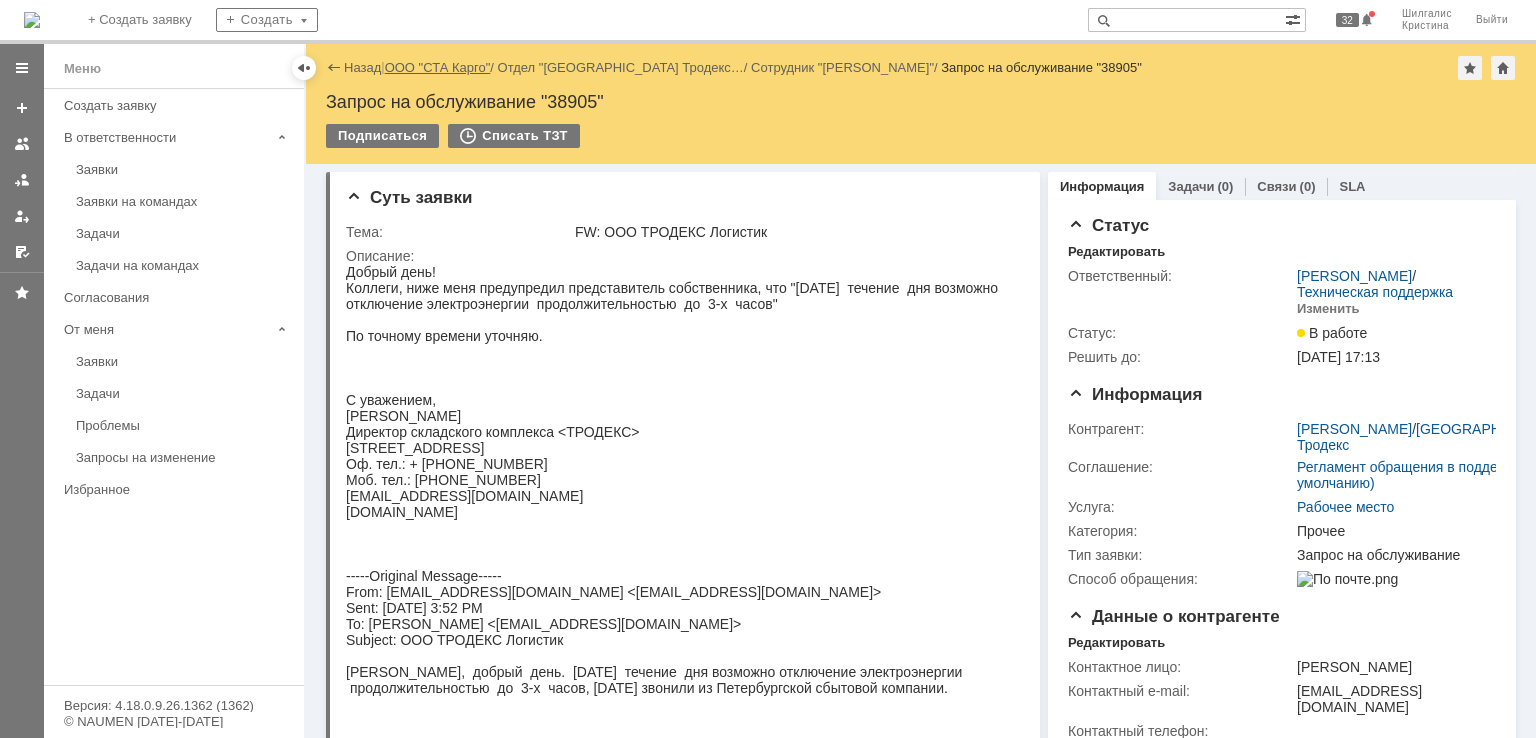 click on "ООО "СТА Карго"" at bounding box center (438, 67) 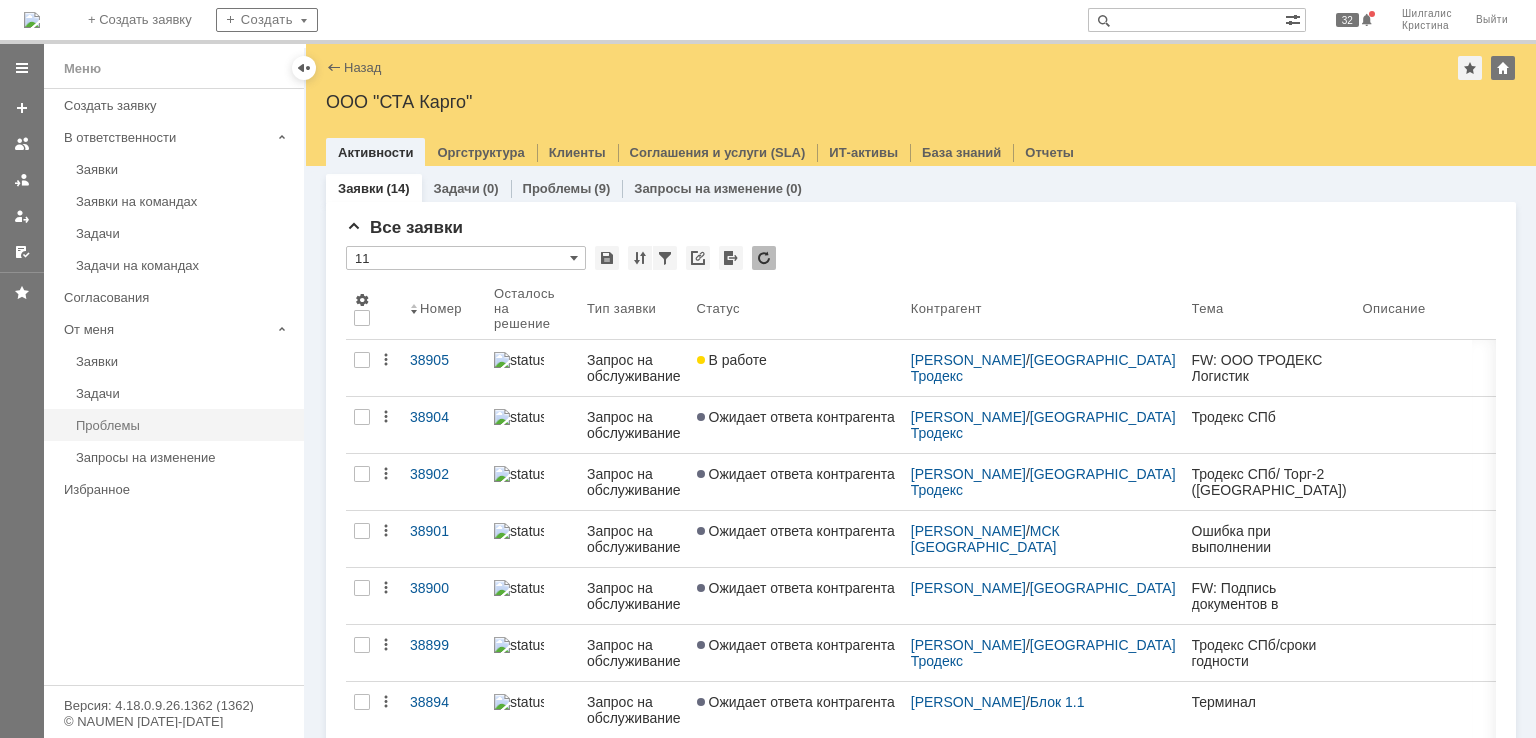 scroll, scrollTop: 0, scrollLeft: 0, axis: both 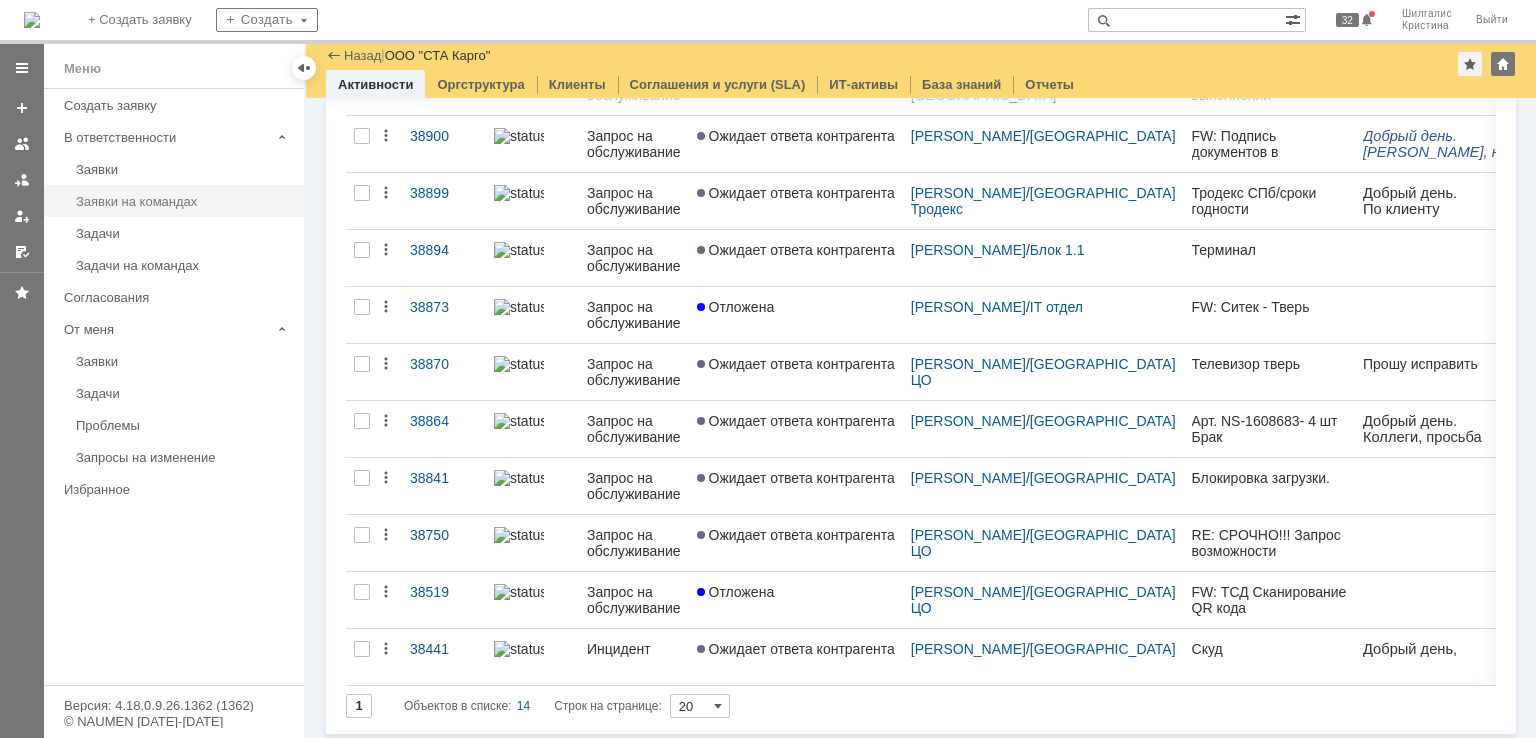 click on "Заявки на командах" at bounding box center [184, 201] 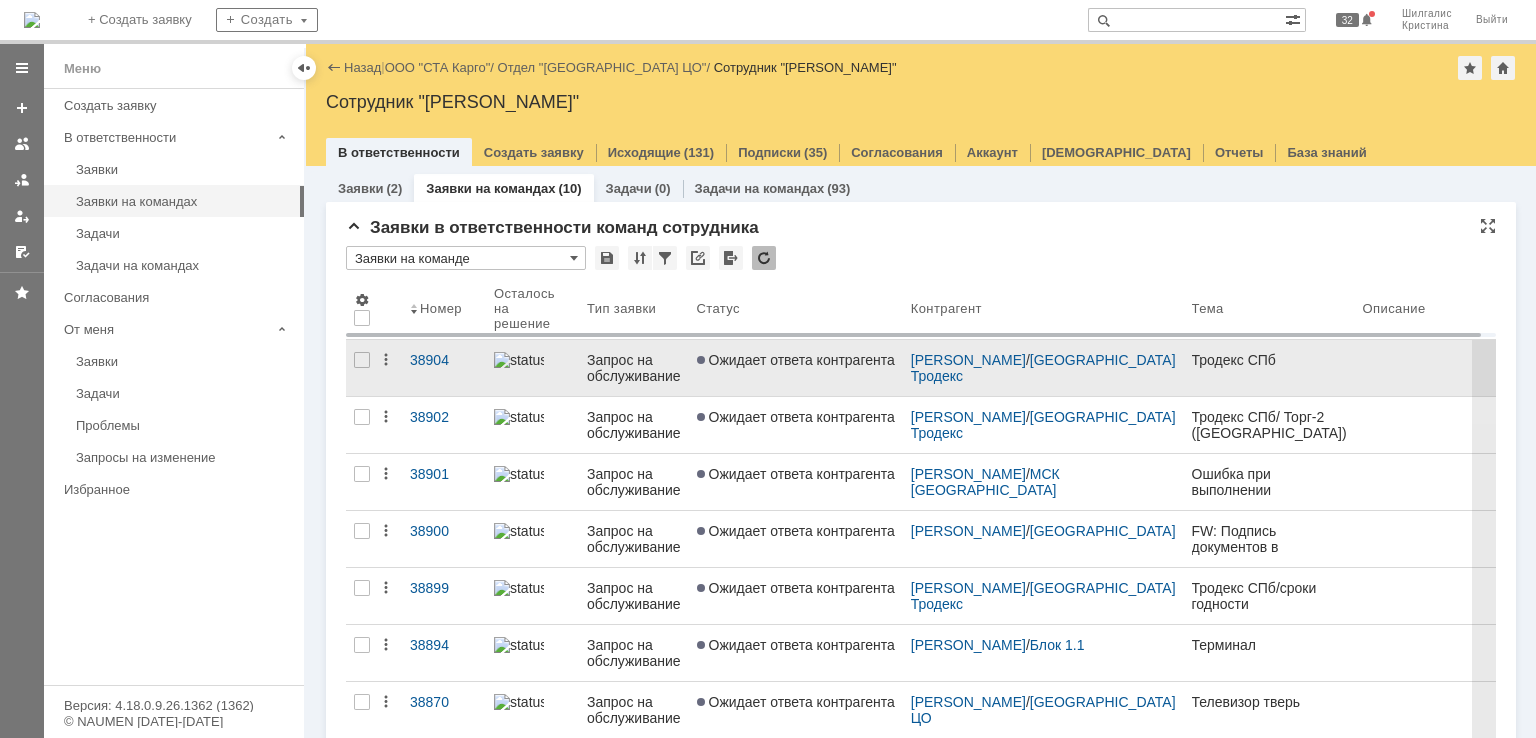 scroll, scrollTop: 0, scrollLeft: 0, axis: both 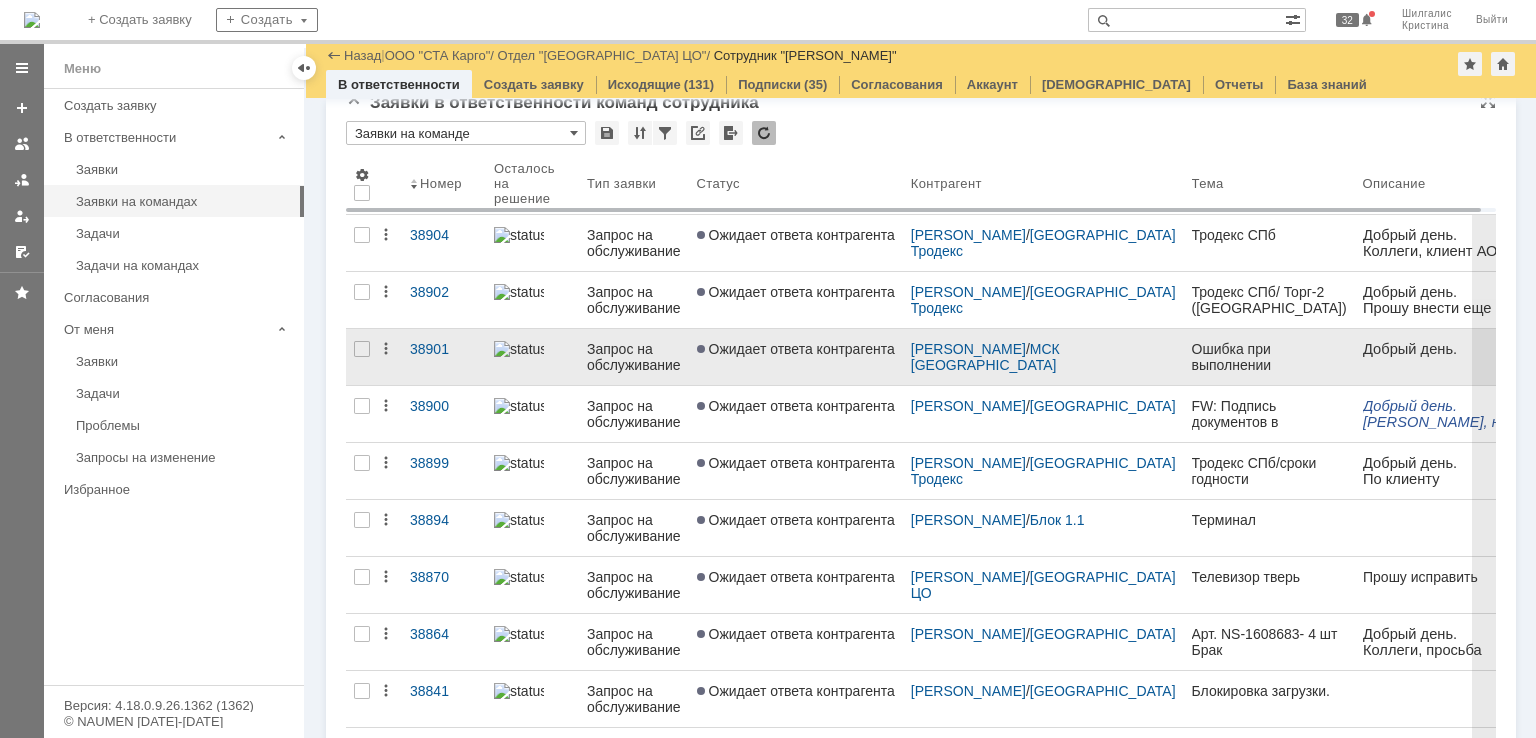 click on "Ожидает ответа контрагента" at bounding box center (796, 349) 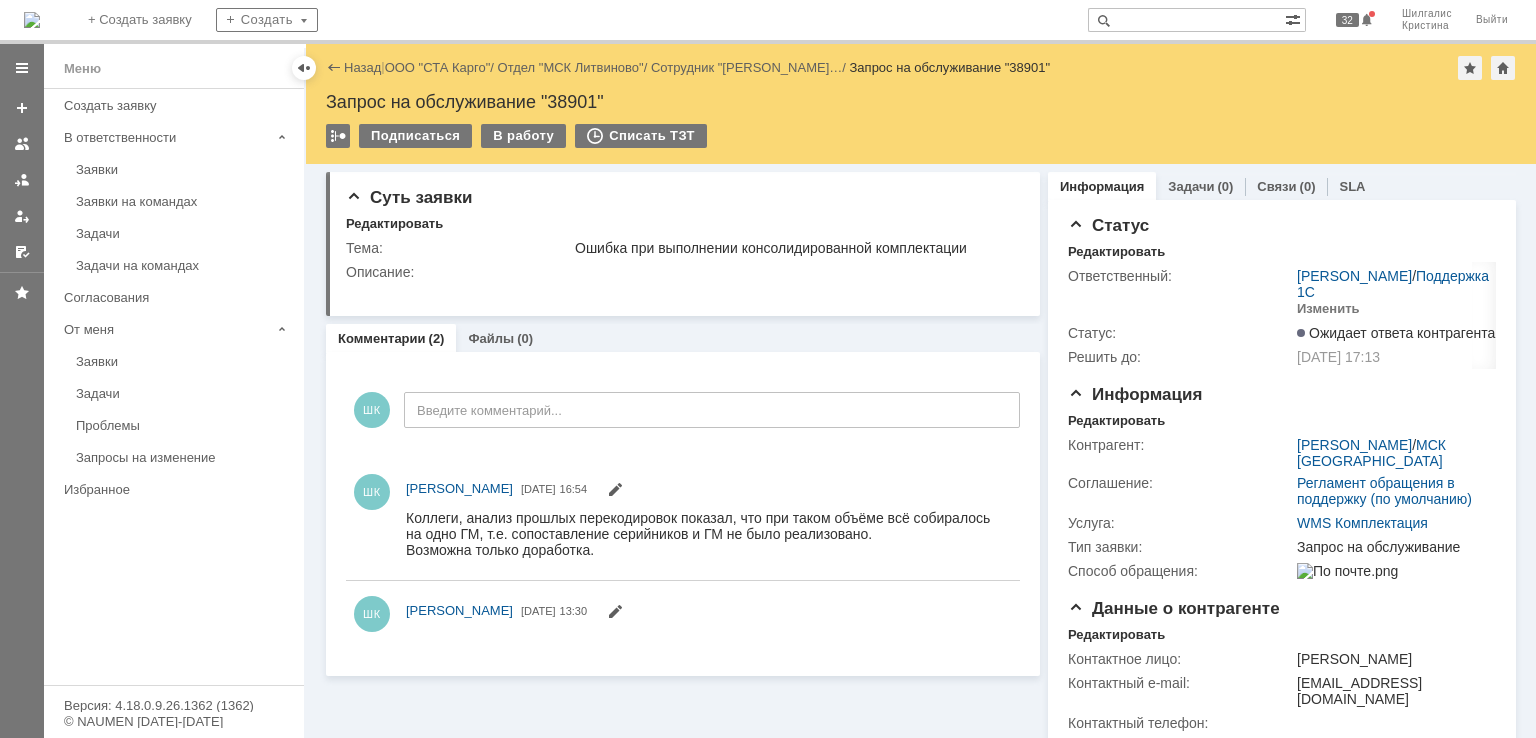 scroll, scrollTop: 0, scrollLeft: 0, axis: both 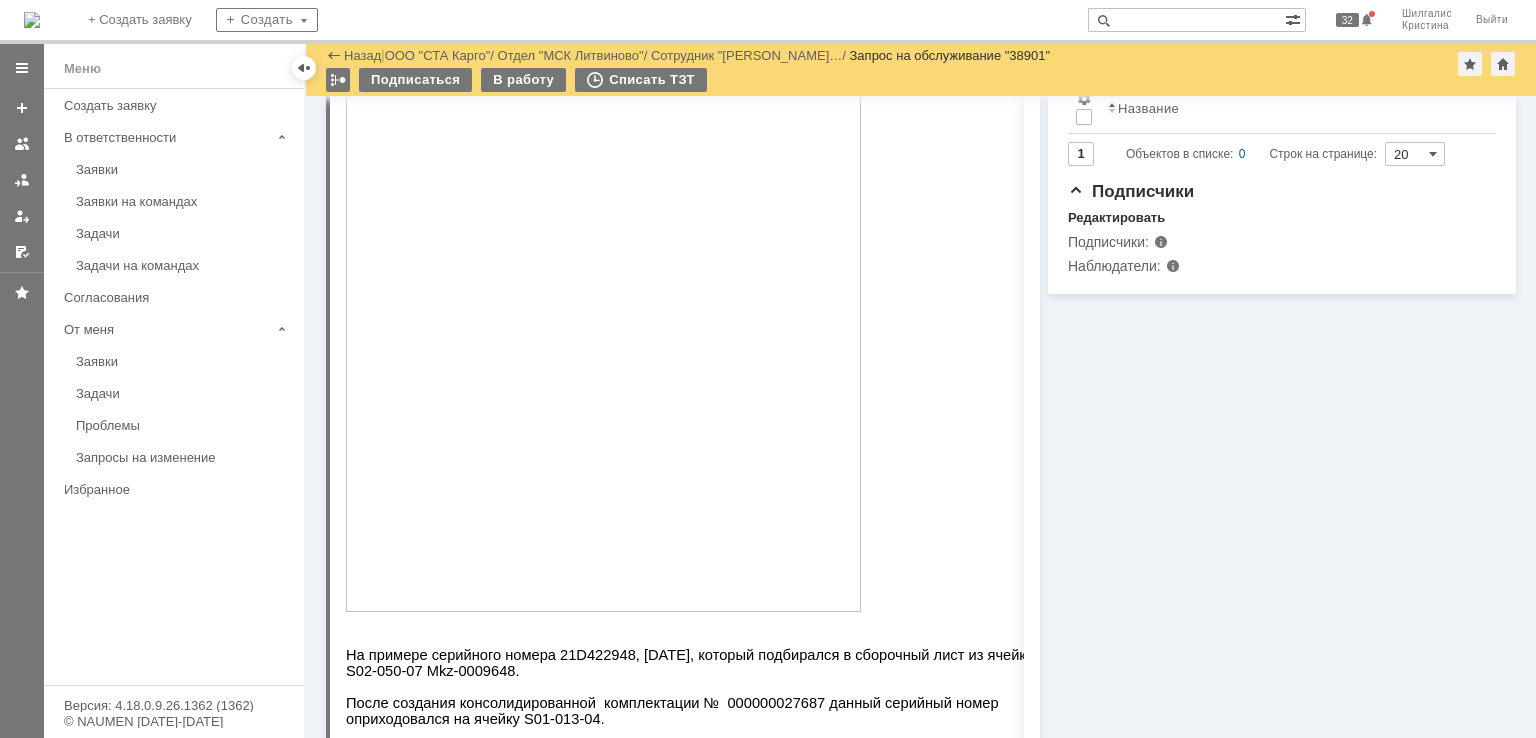 drag, startPoint x: 1213, startPoint y: 434, endPoint x: 1146, endPoint y: 173, distance: 269.46243 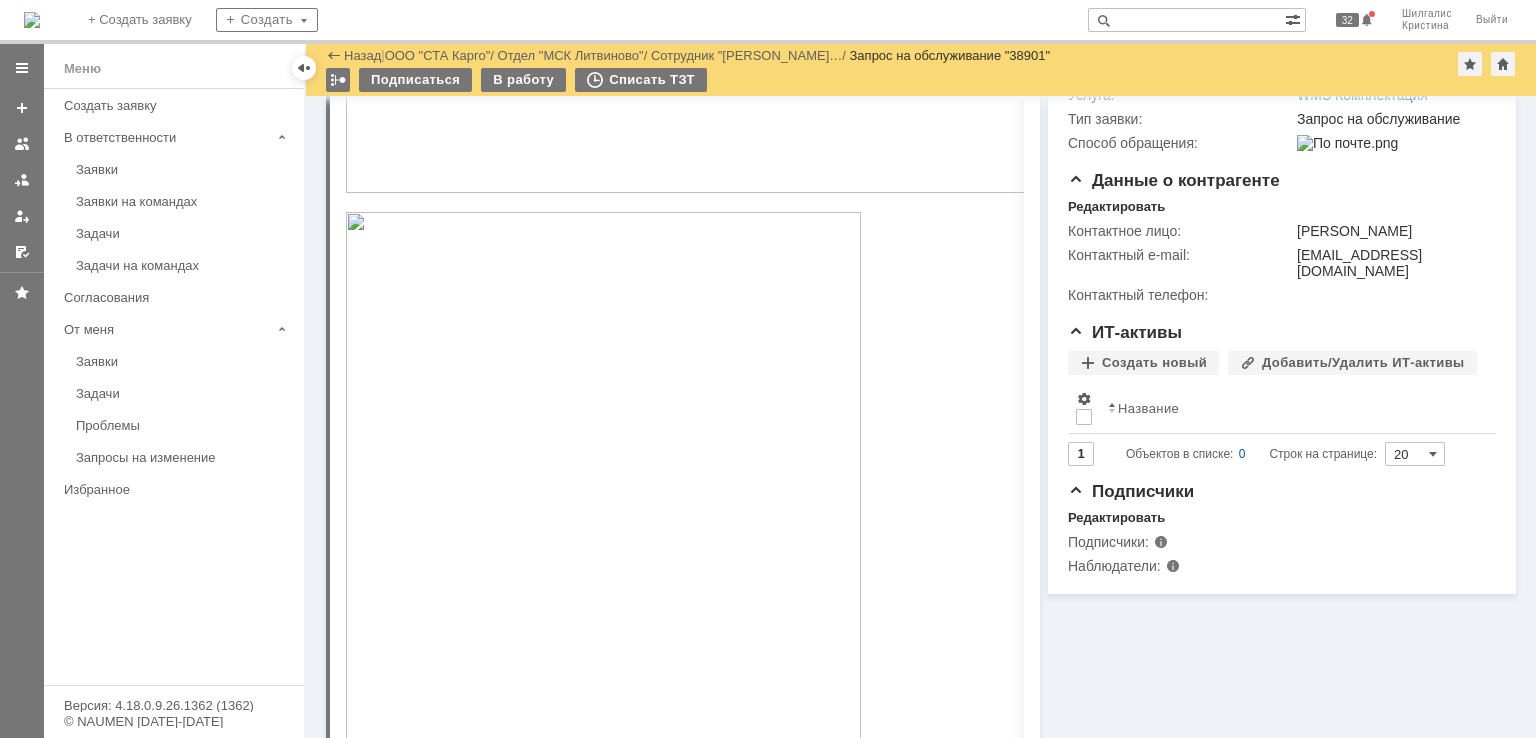 scroll, scrollTop: 0, scrollLeft: 0, axis: both 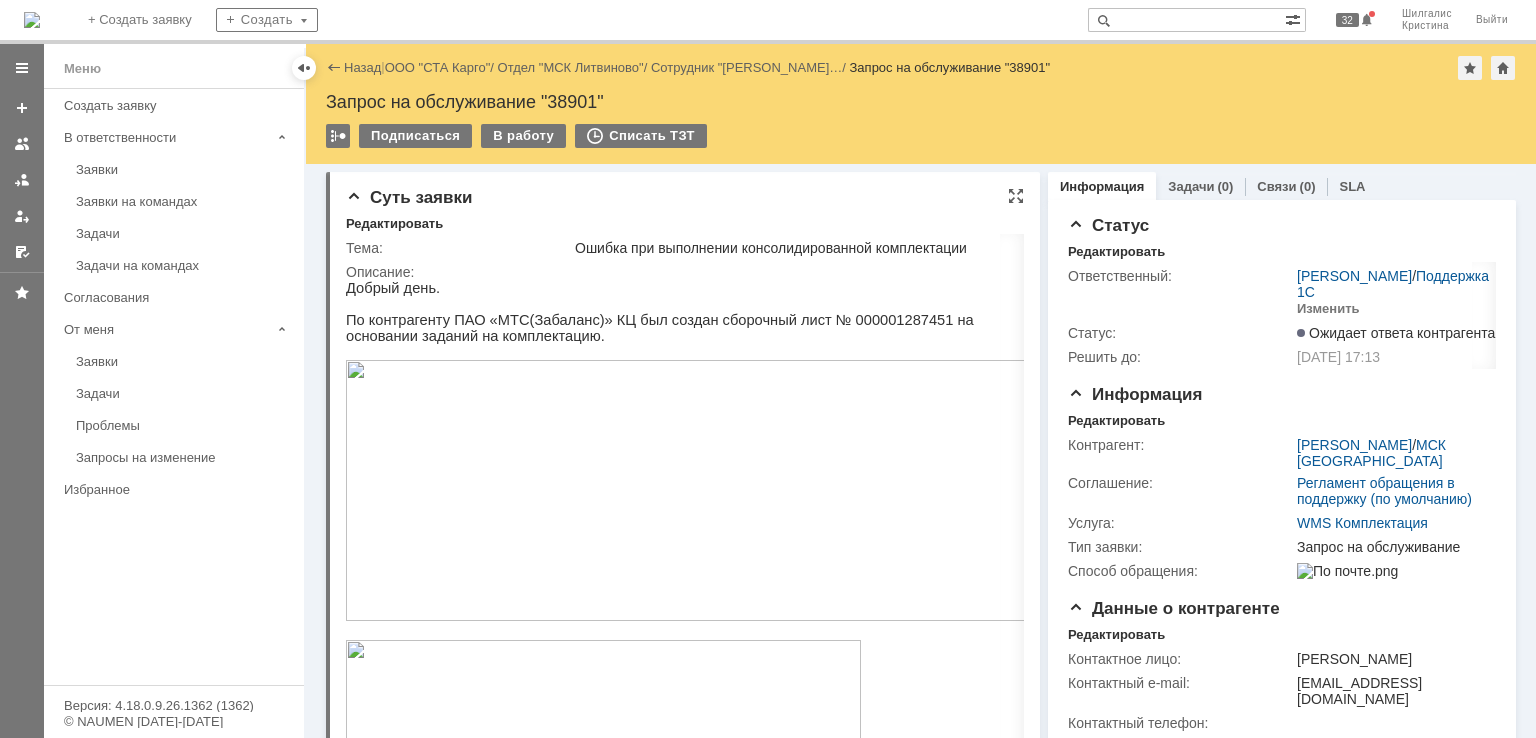 drag, startPoint x: 1289, startPoint y: 529, endPoint x: 1027, endPoint y: 232, distance: 396.04672 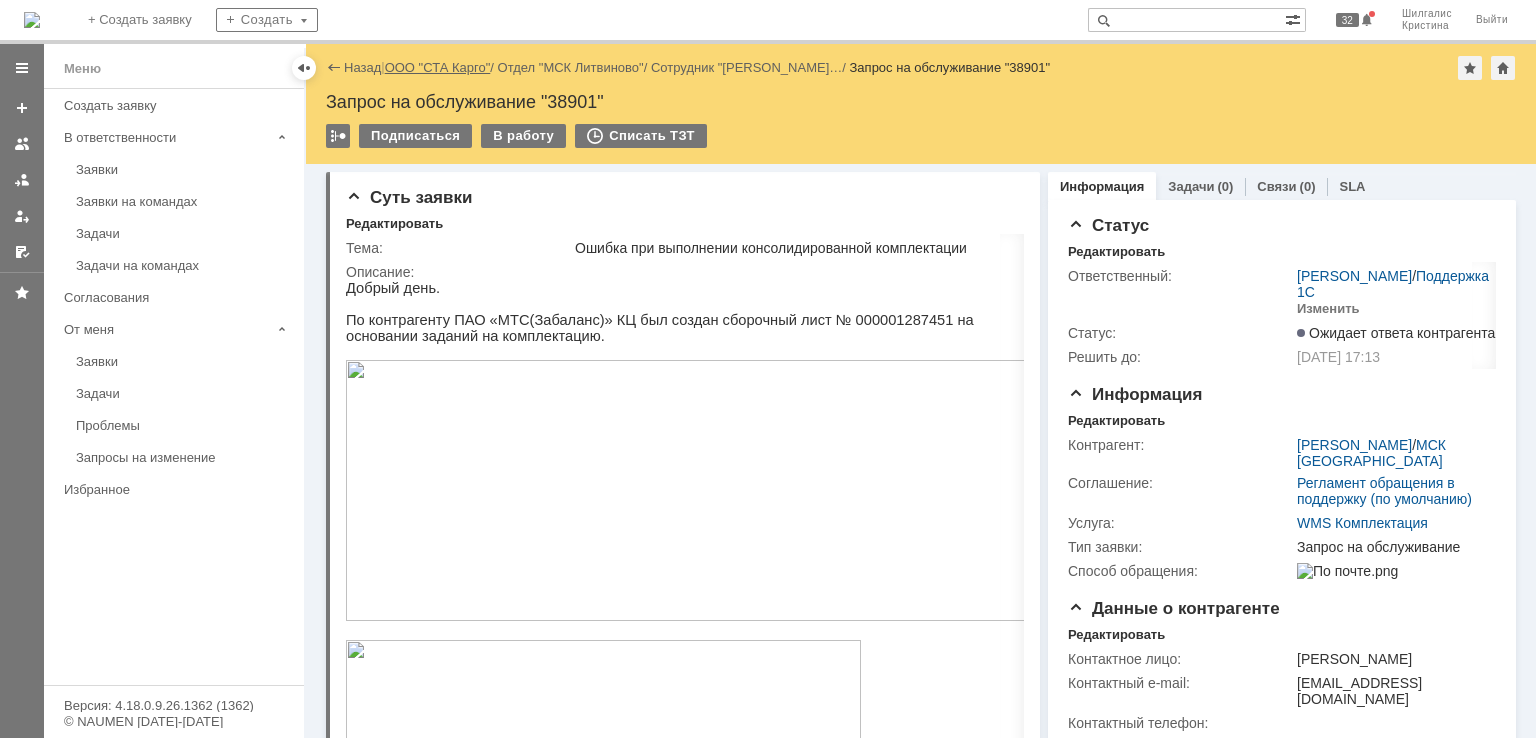 click on "ООО "СТА Карго"" at bounding box center (438, 67) 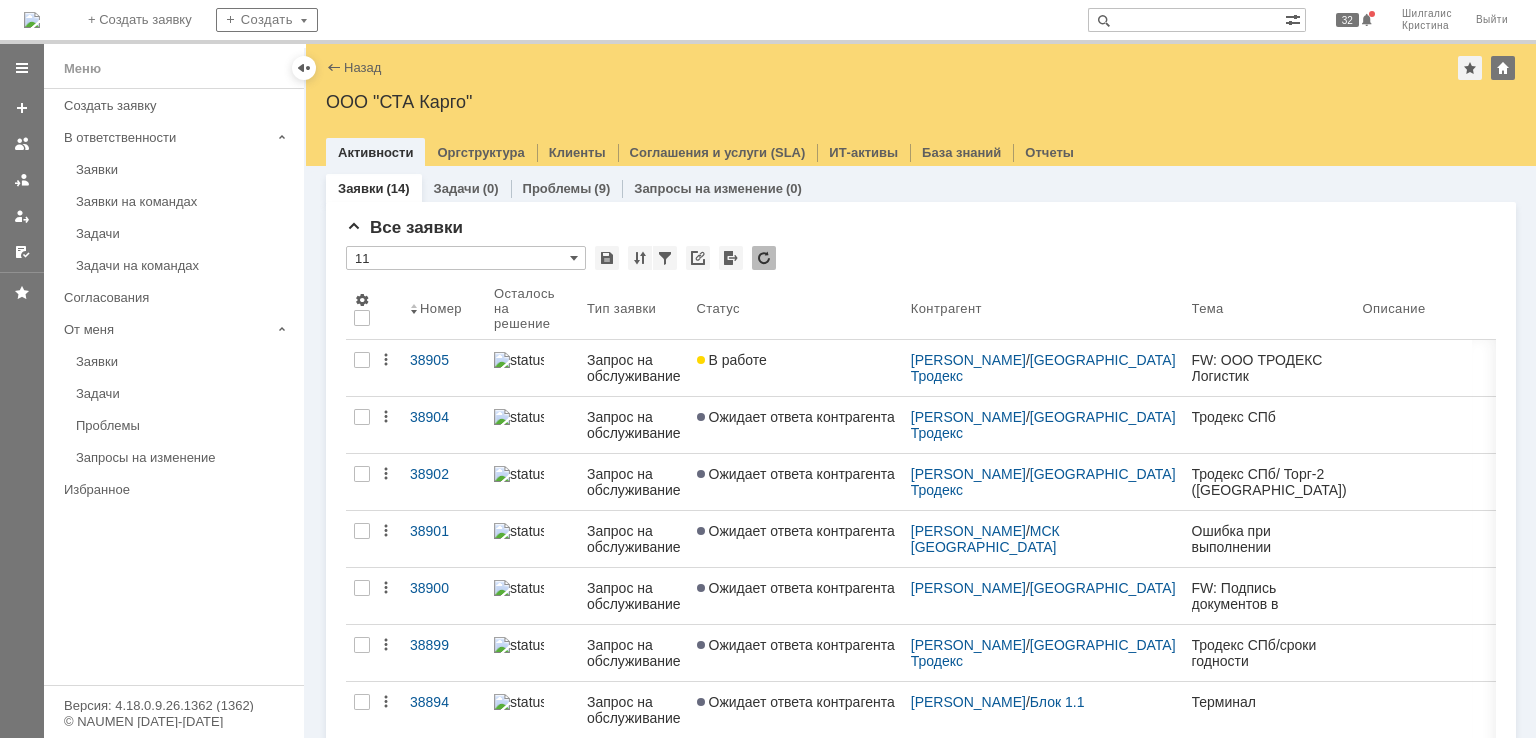 scroll, scrollTop: 0, scrollLeft: 0, axis: both 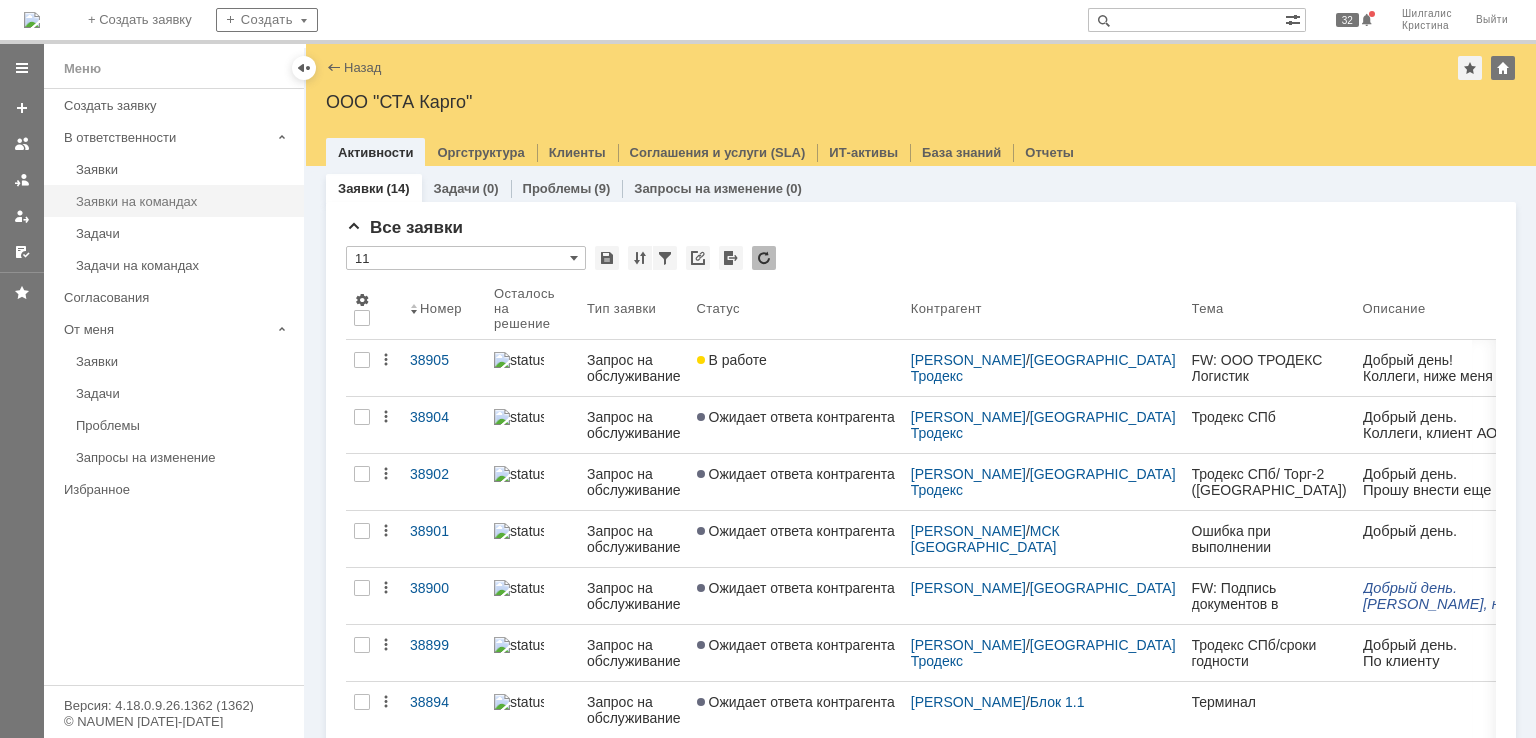 click on "Заявки на командах" at bounding box center [184, 201] 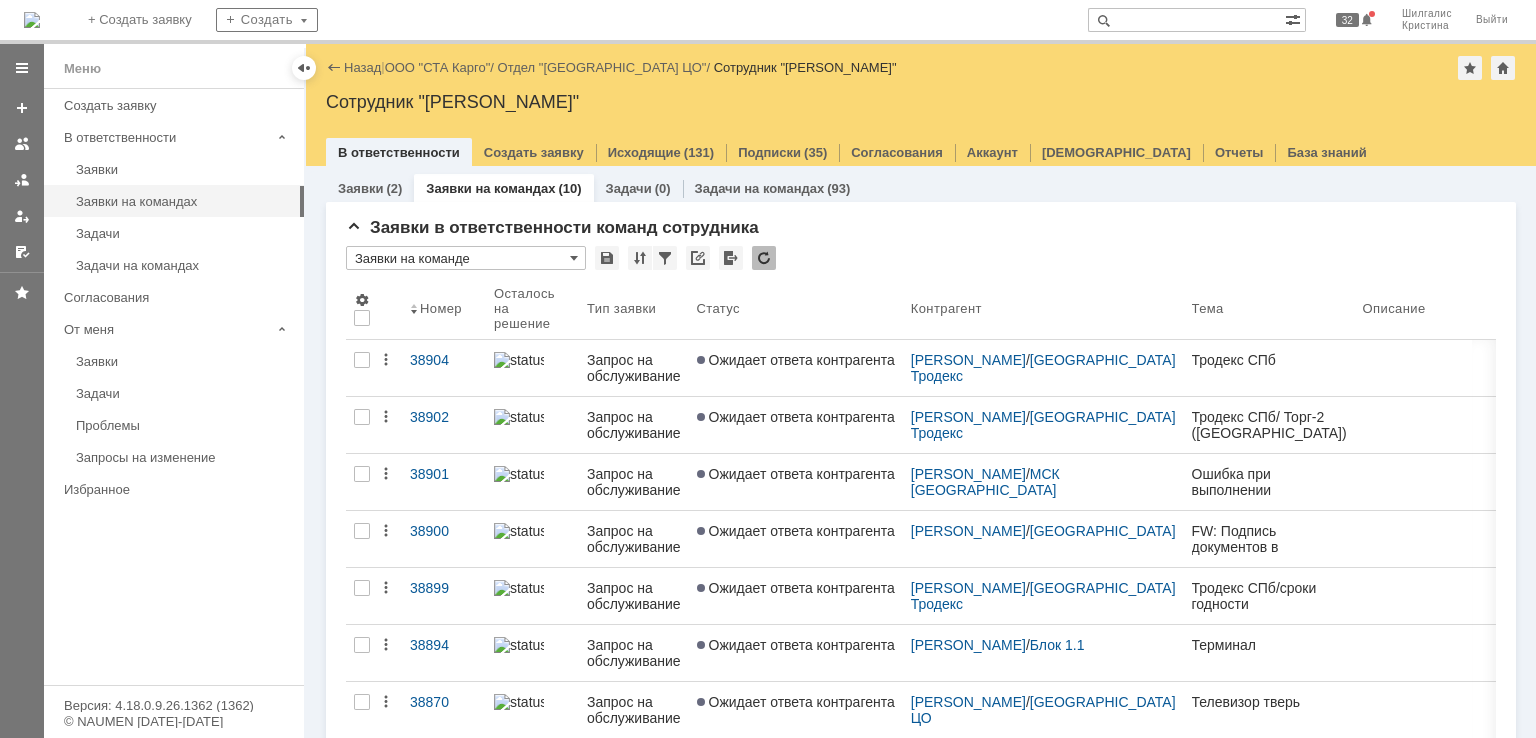 scroll, scrollTop: 0, scrollLeft: 0, axis: both 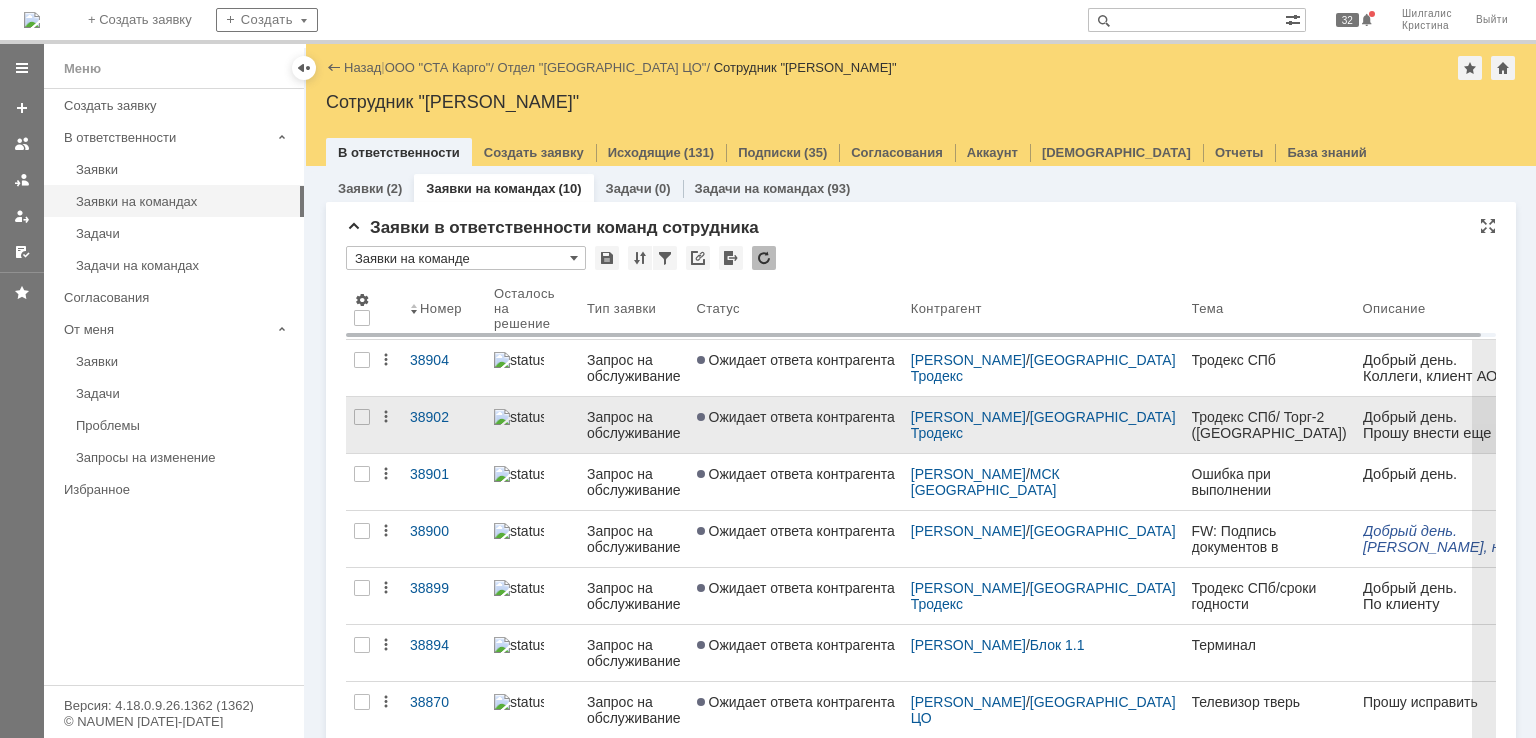 click on "Ожидает ответа контрагента" at bounding box center [796, 417] 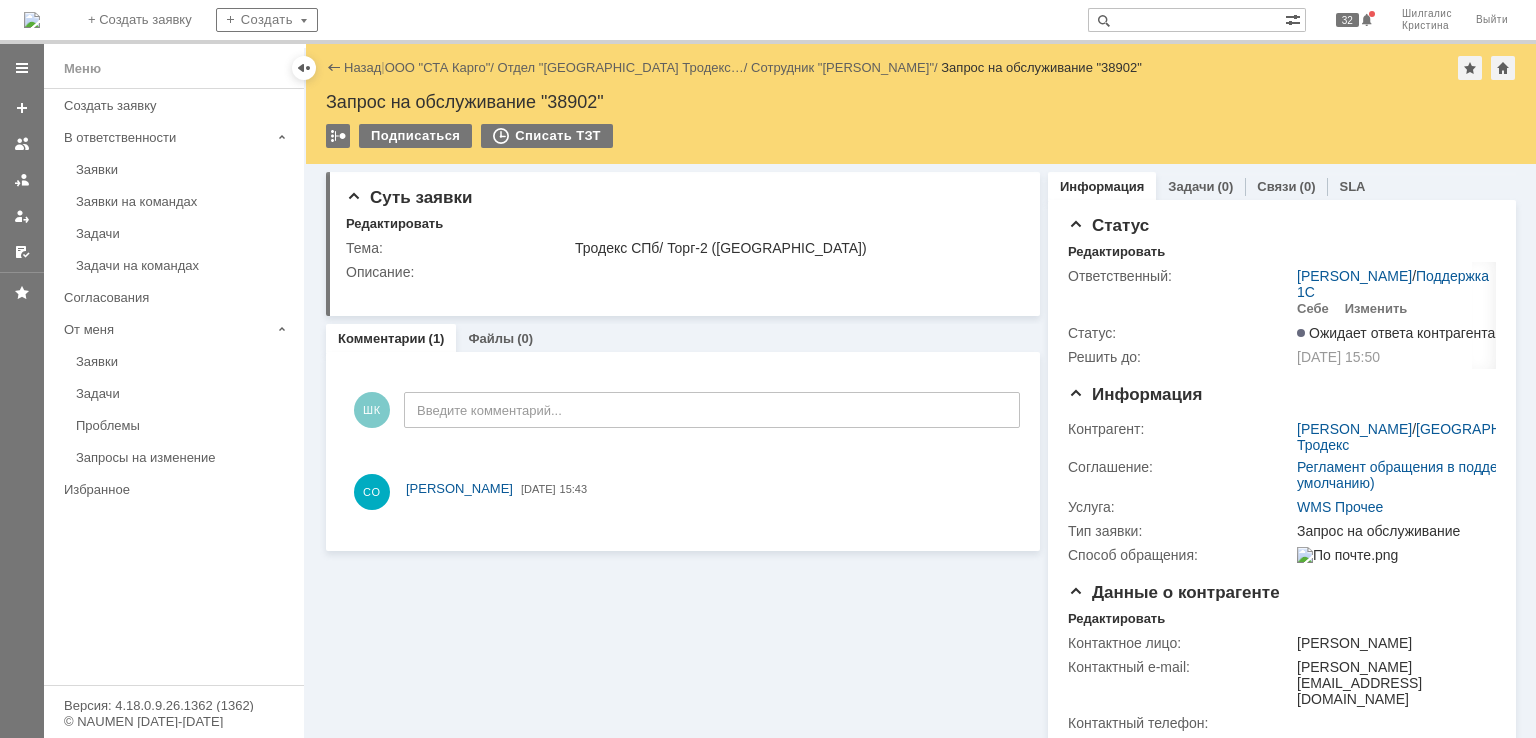 scroll, scrollTop: 0, scrollLeft: 0, axis: both 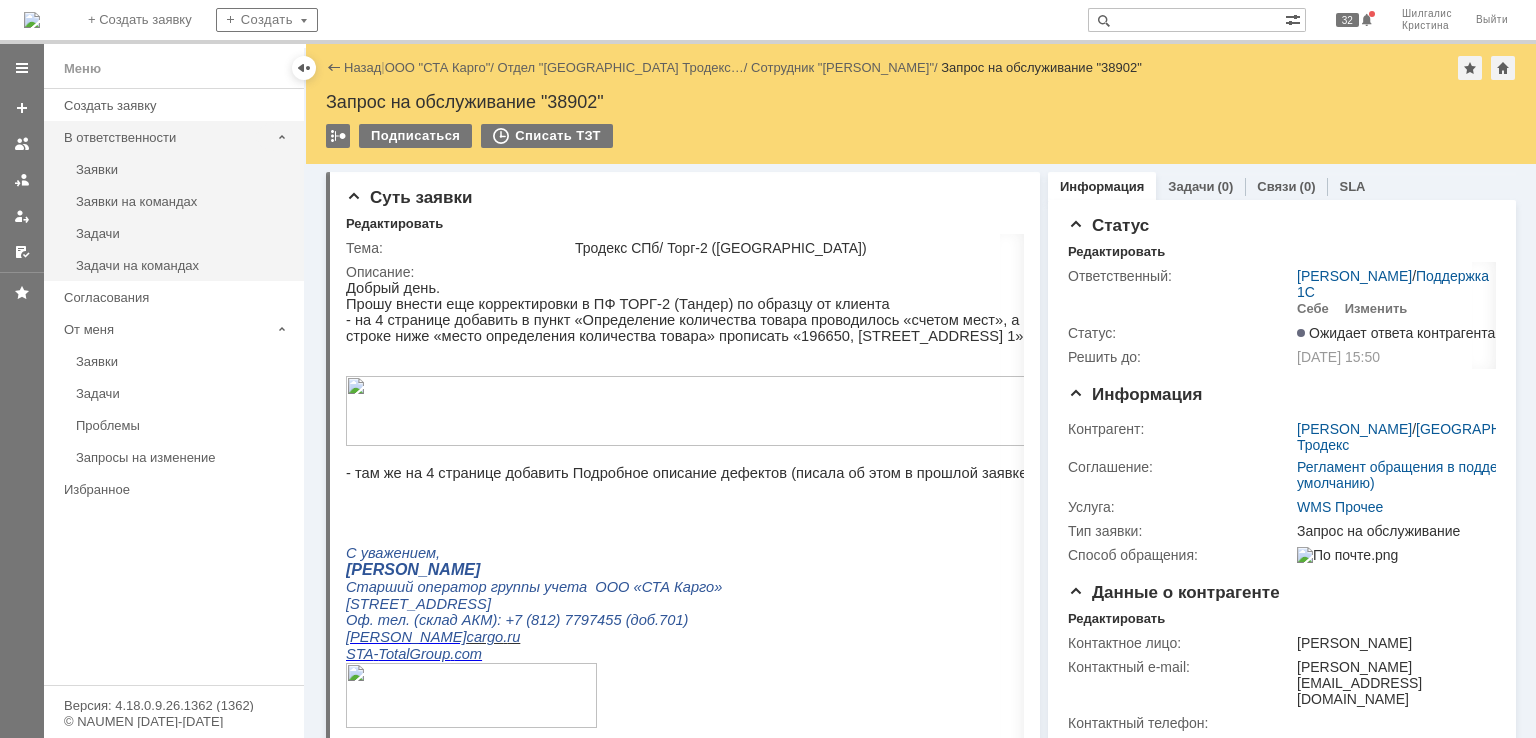 click on "В ответственности" at bounding box center (167, 137) 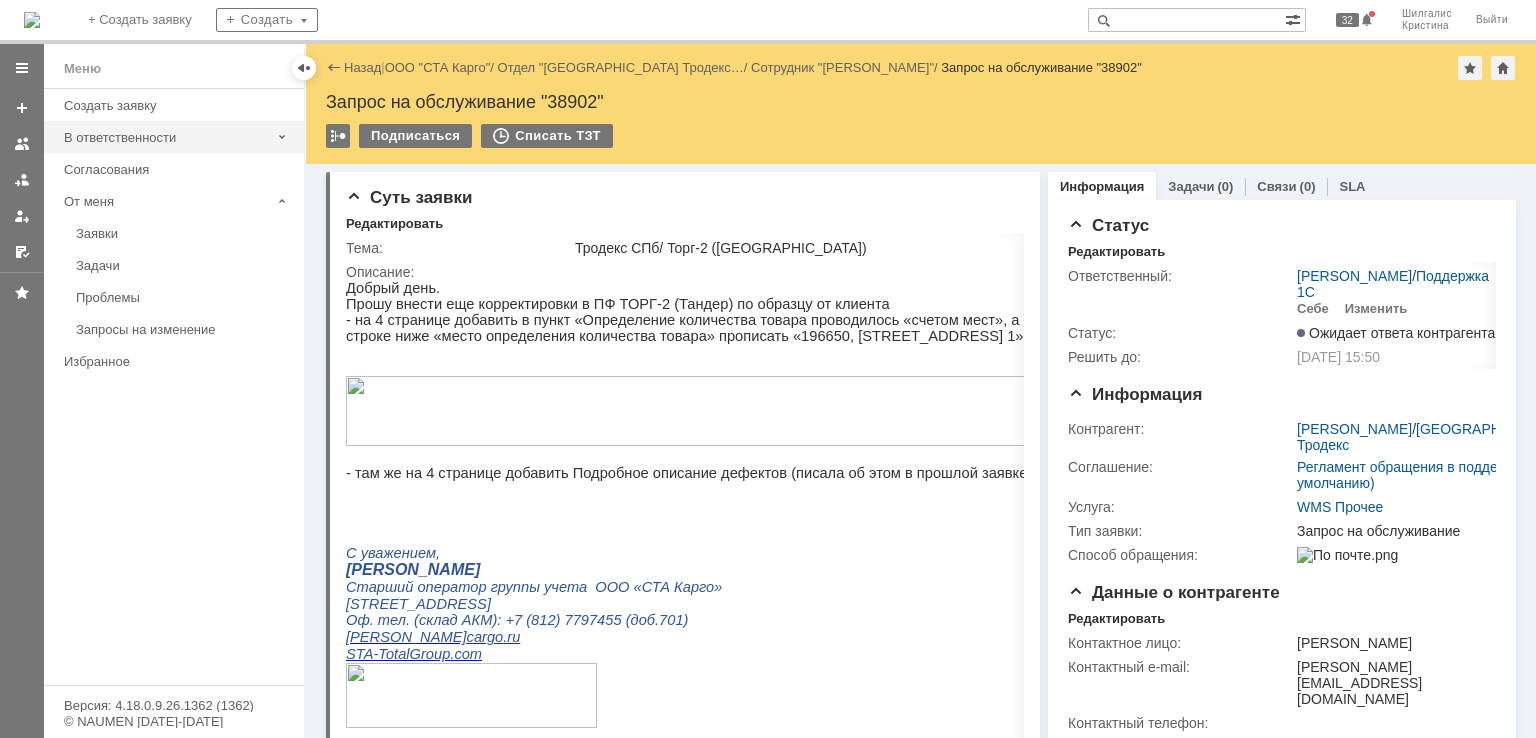 click on "В ответственности" at bounding box center [167, 137] 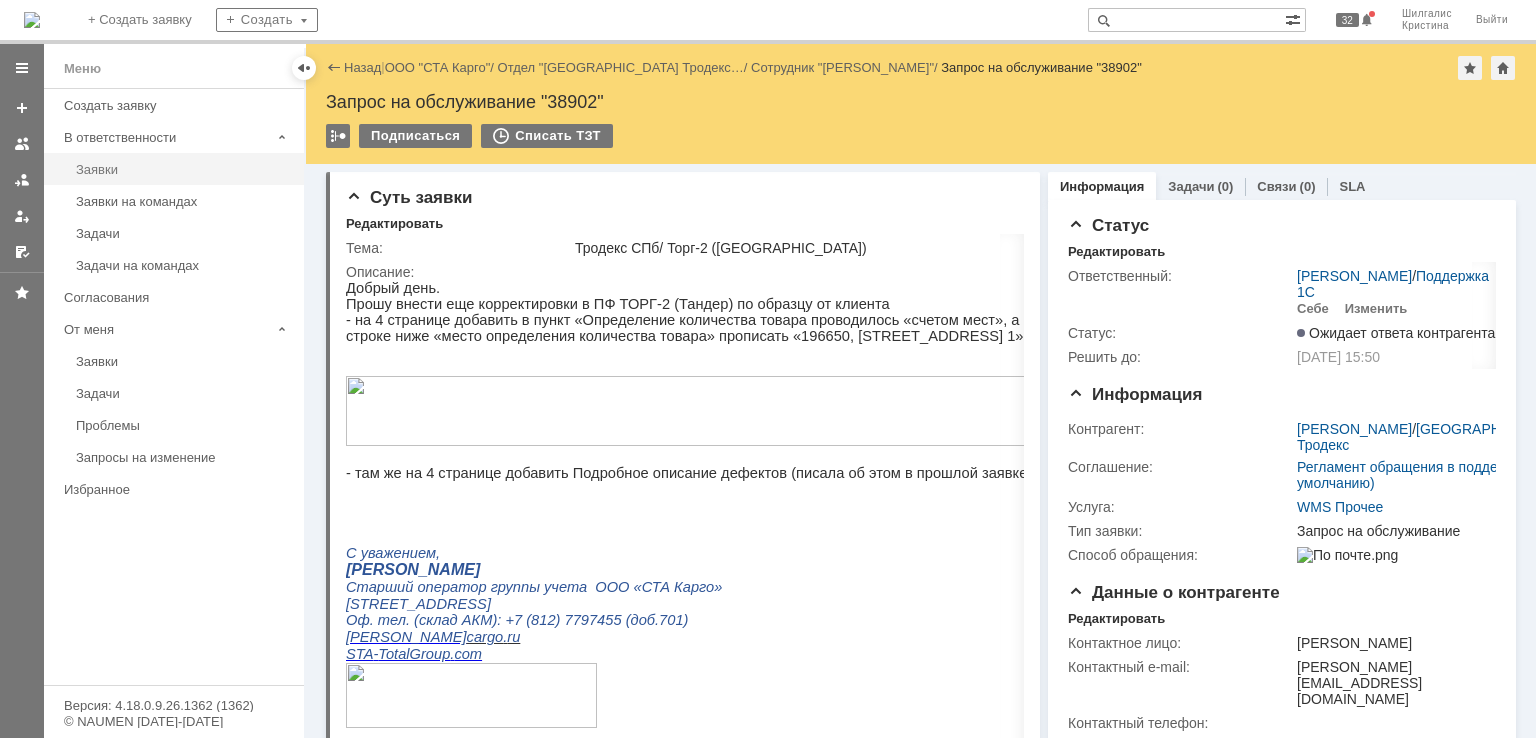 click on "Заявки" at bounding box center [184, 169] 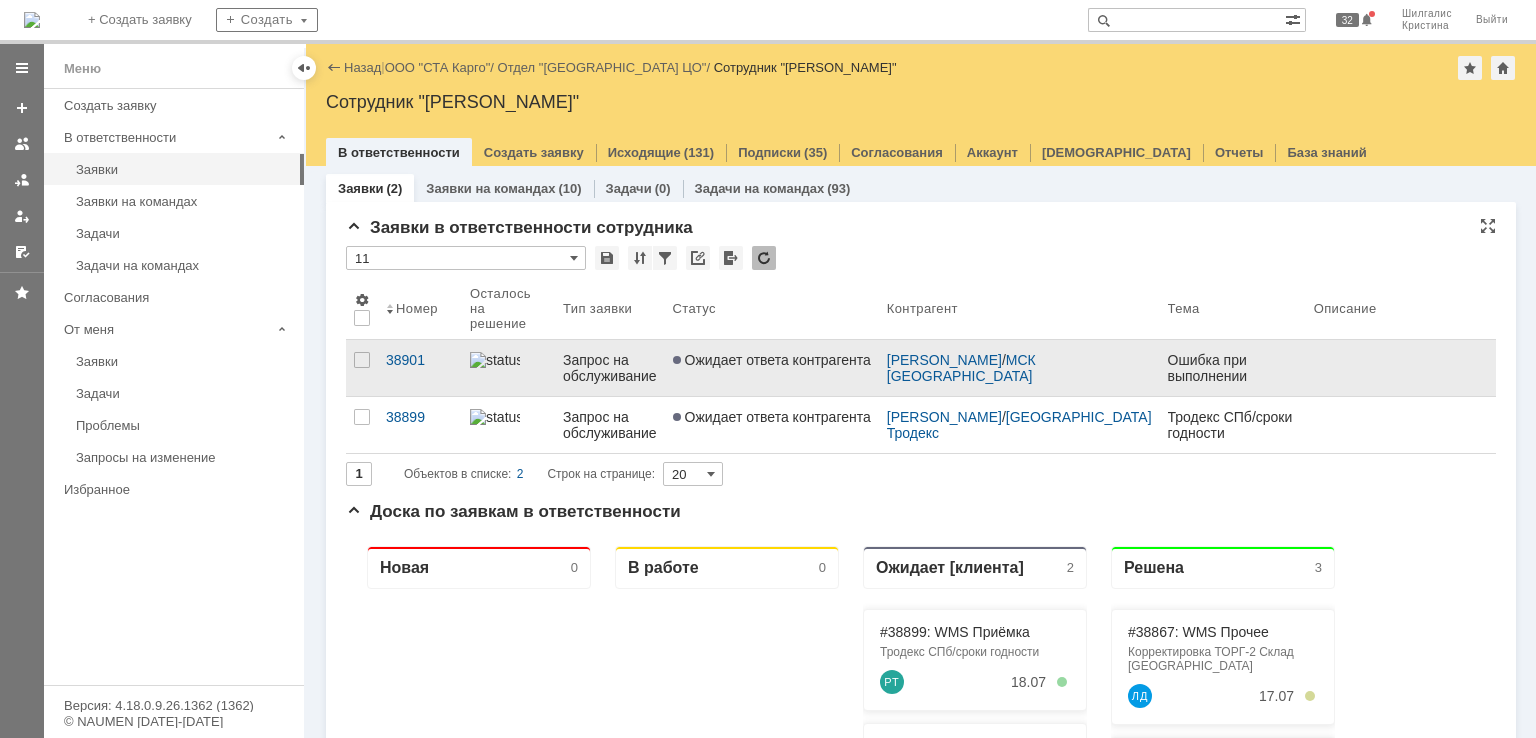 scroll, scrollTop: 0, scrollLeft: 0, axis: both 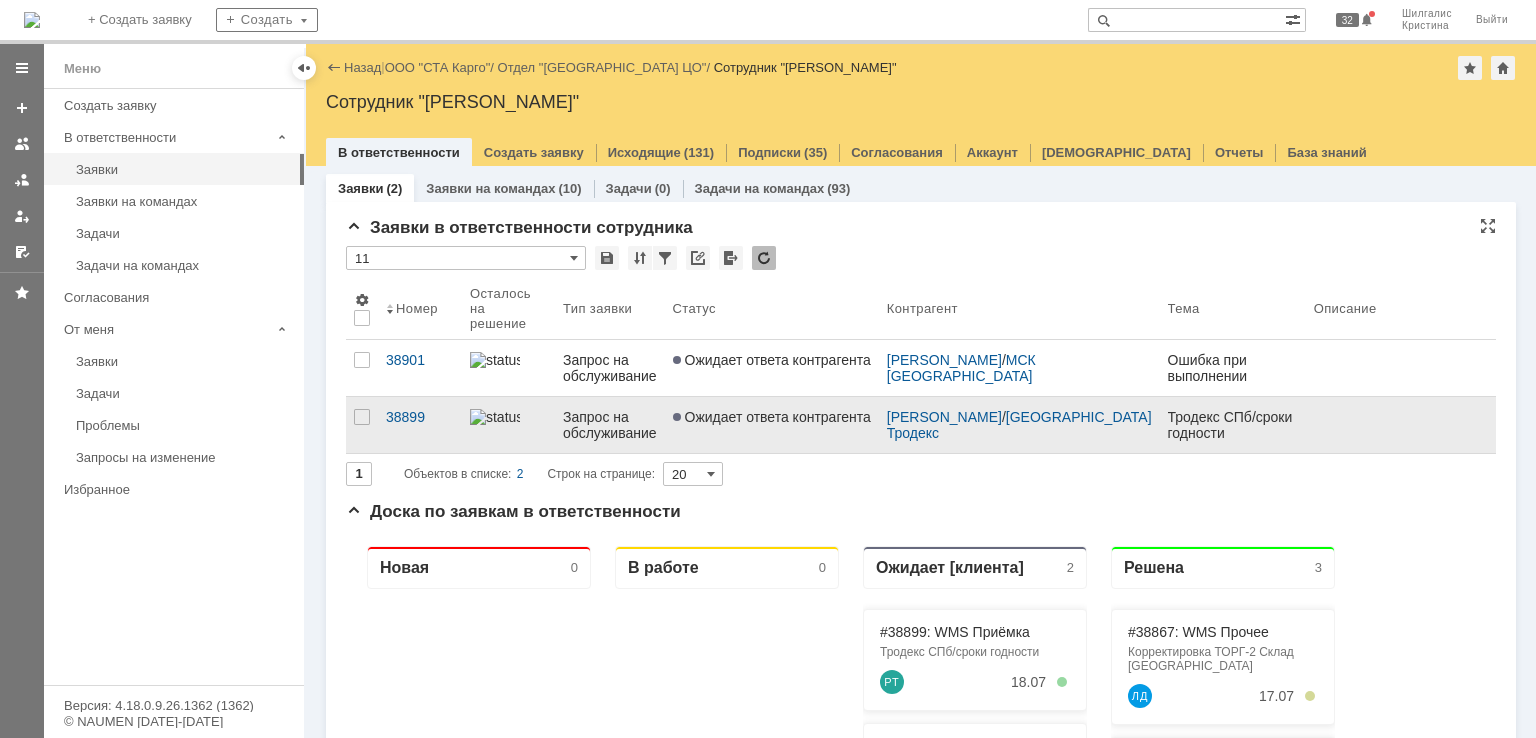 click on "Запрос на обслуживание" at bounding box center [610, 425] 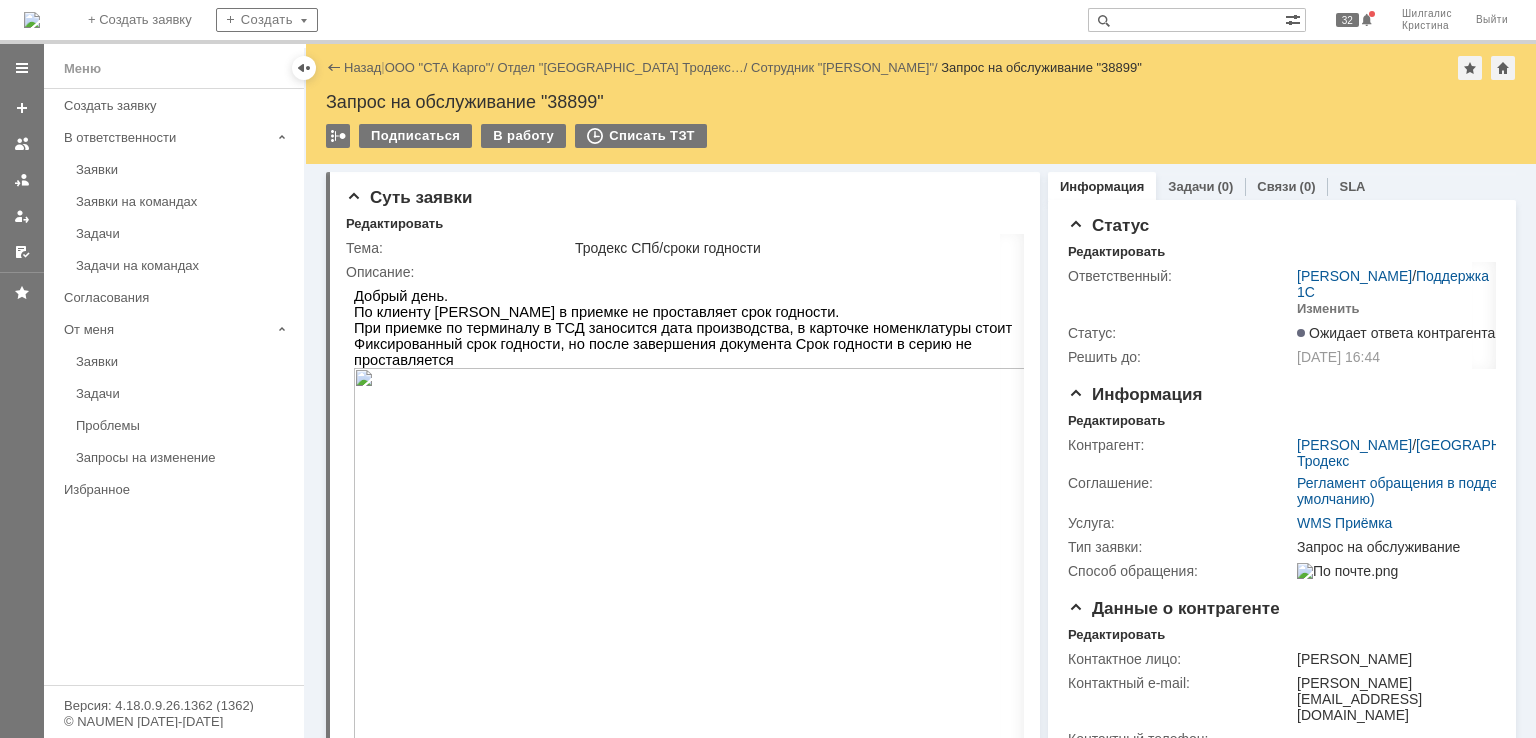 scroll, scrollTop: 0, scrollLeft: 0, axis: both 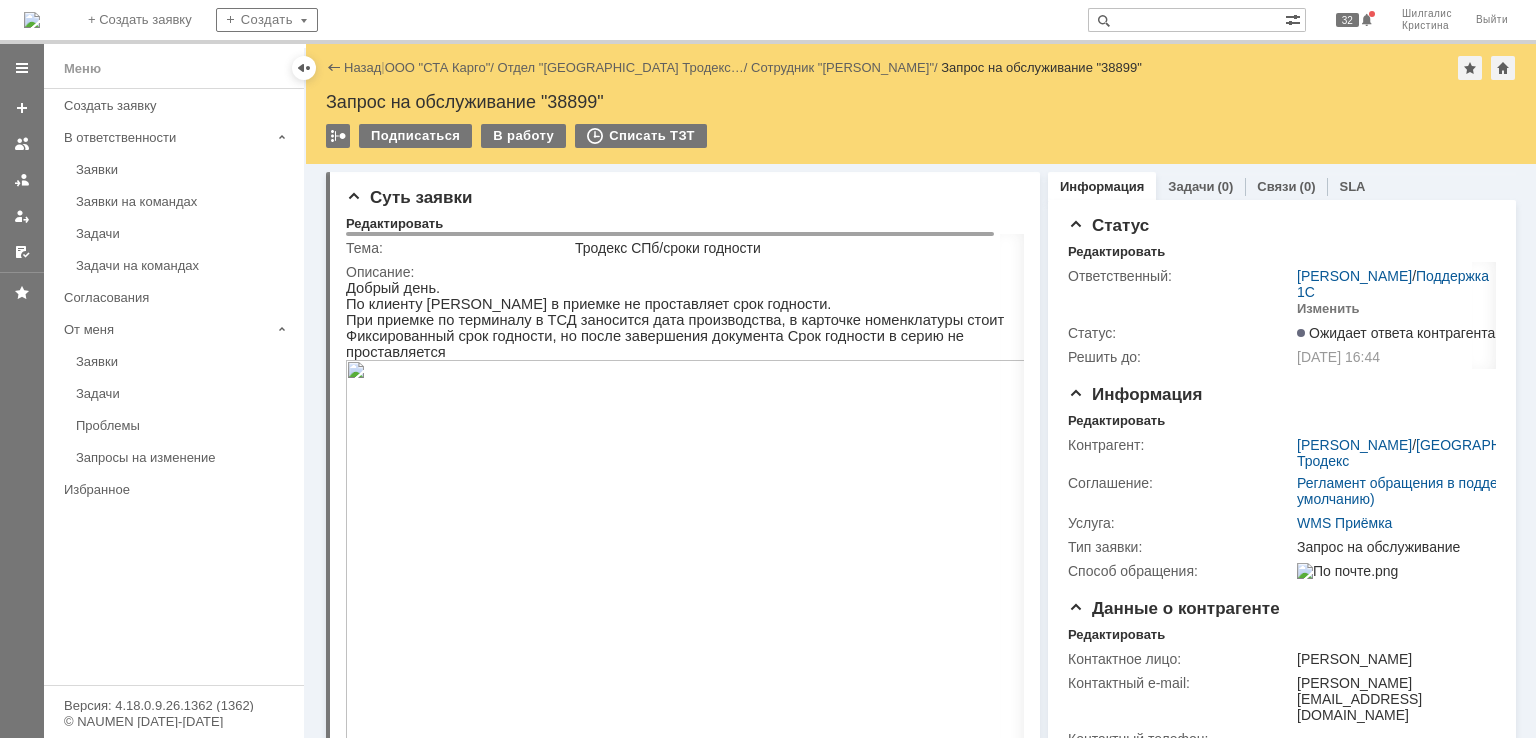 click on "Идет загрузка, пожалуйста, подождите.
На домашнюю + Создать заявку Создать 32 Шилгалис  [PERSON_NAME]   Меню Меню Создать заявку В ответственности Заявки Заявки на командах Задачи Задачи на командах Согласования От меня Заявки Задачи Проблемы Запросы на изменение Избранное Версия: 4.18.0.9.26.1362 (1362) © NAUMEN [DATE]-[DATE] Назад   |   ООО "СТА Карго"  /   Отдел "[GEOGRAPHIC_DATA] Тродекс…  /   Сотрудник "[PERSON_NAME]"  /   Запрос на обслуживание "38899" Запрос на обслуживание "38899"
Подписаться В работу Списать ТЗТ serviceCall$24362443 Карточка заявки       (3)" at bounding box center [768, 369] 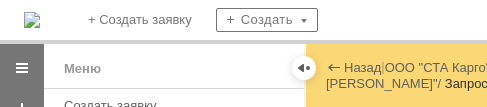 drag, startPoint x: 532, startPoint y: 239, endPoint x: 1059, endPoint y: 74, distance: 552.2264 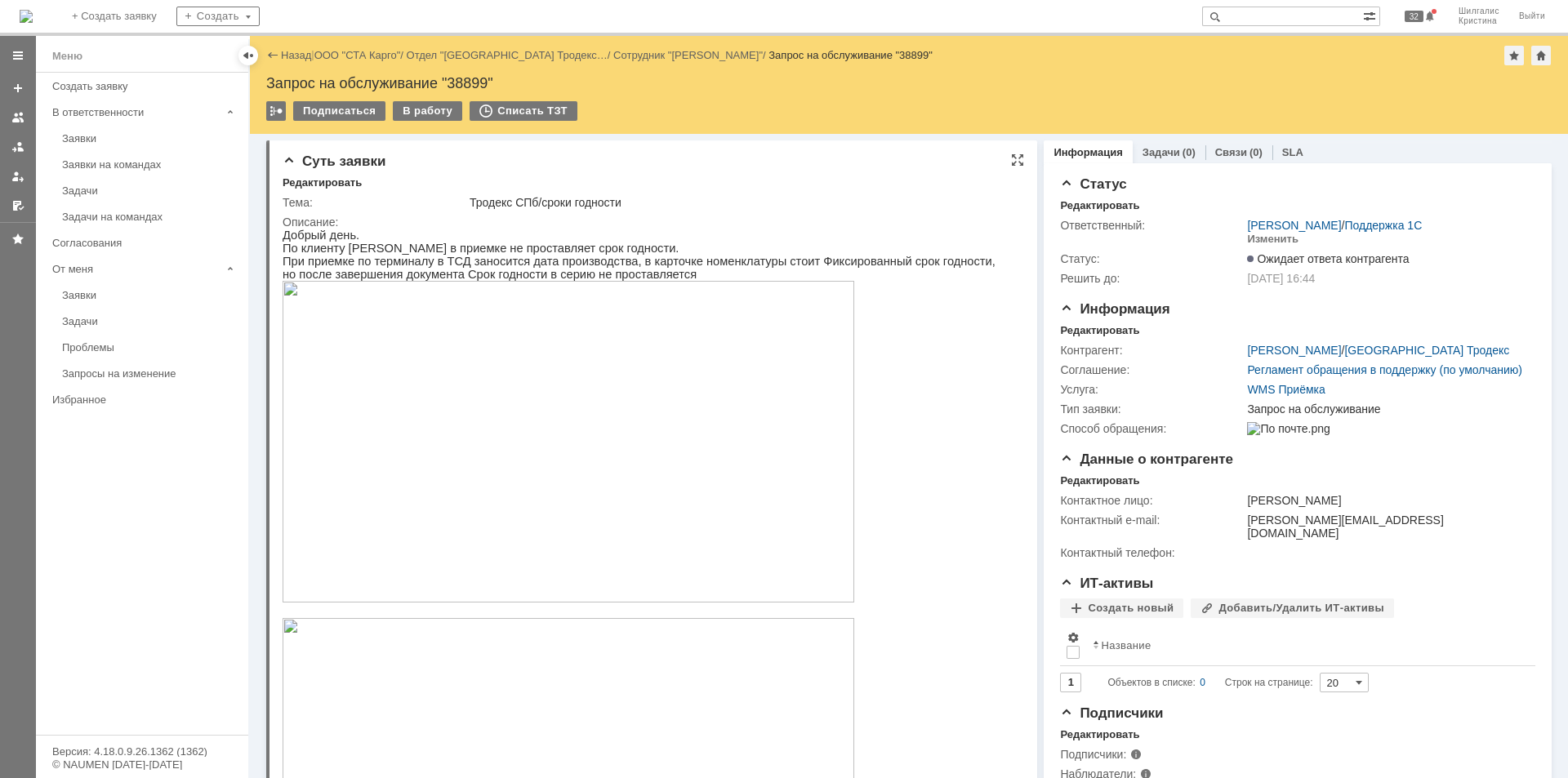 click on "При приемке по терминалу в ТСД заносится дата производства, в карточке номенклатуры стоит Фиксированный срок годности, но после завершения документа Срок годности в серию не проставляется" at bounding box center [645, 268] 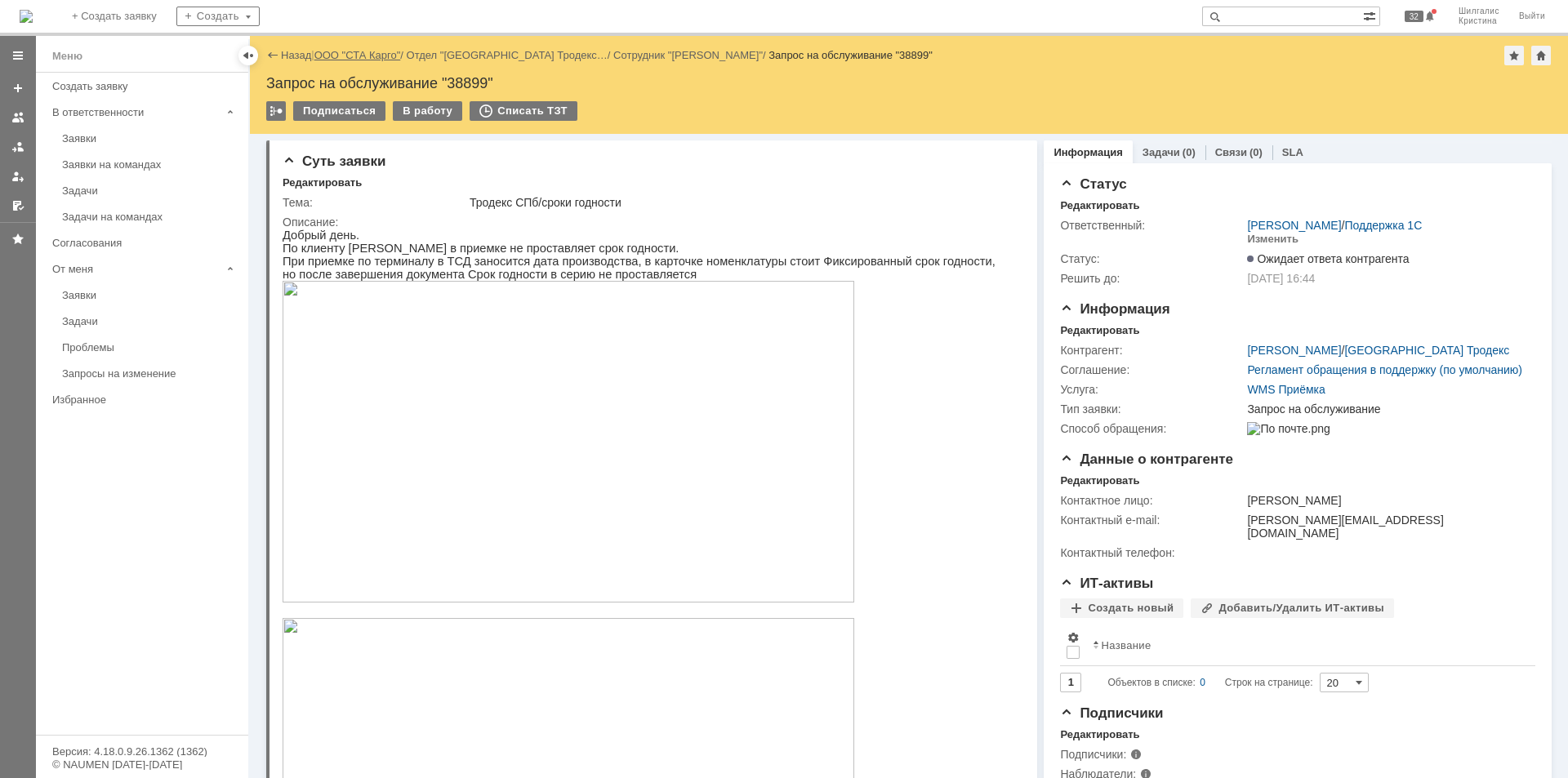 click on "ООО "СТА Карго"" at bounding box center [358, 55] 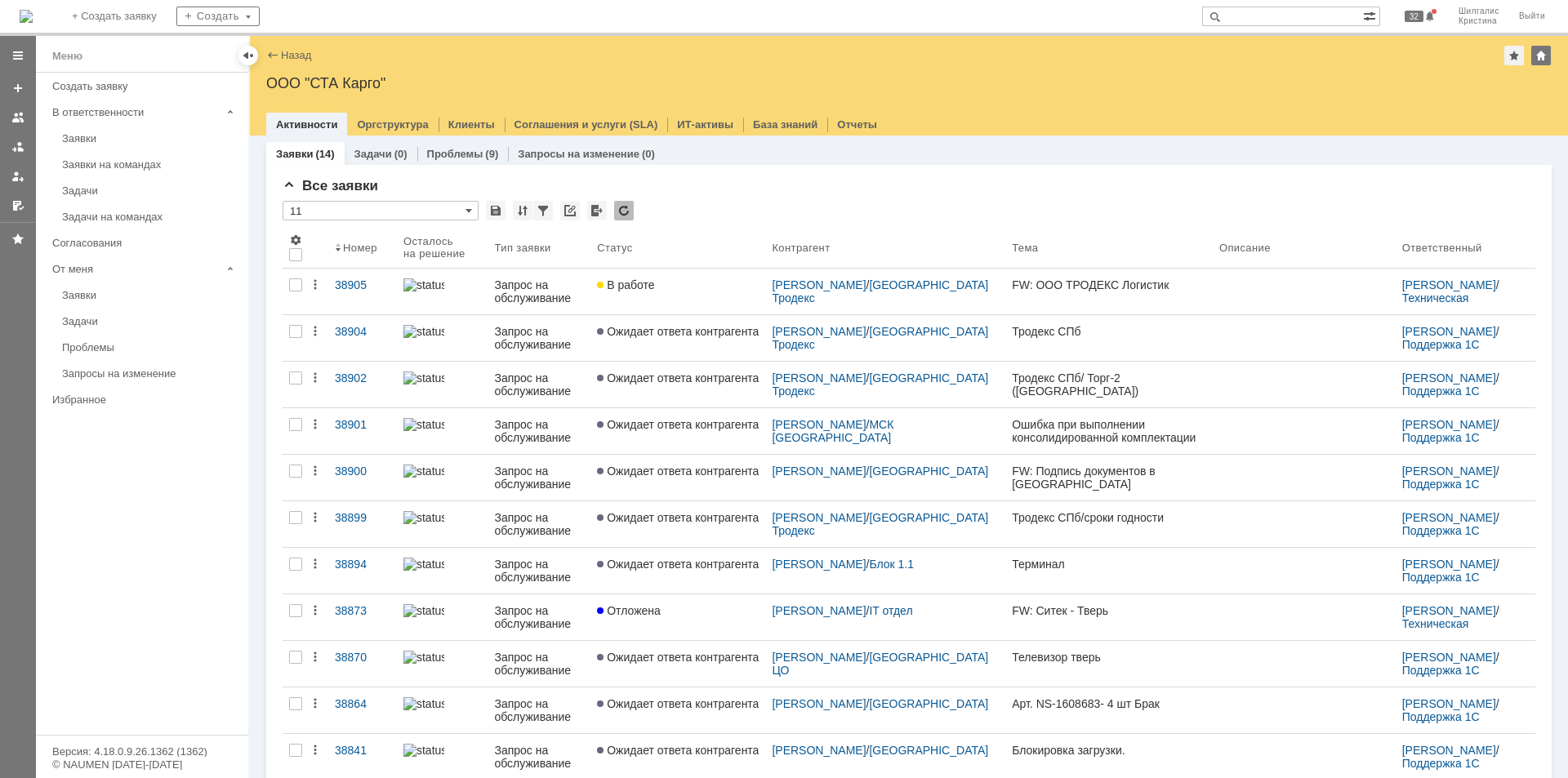scroll, scrollTop: 0, scrollLeft: 0, axis: both 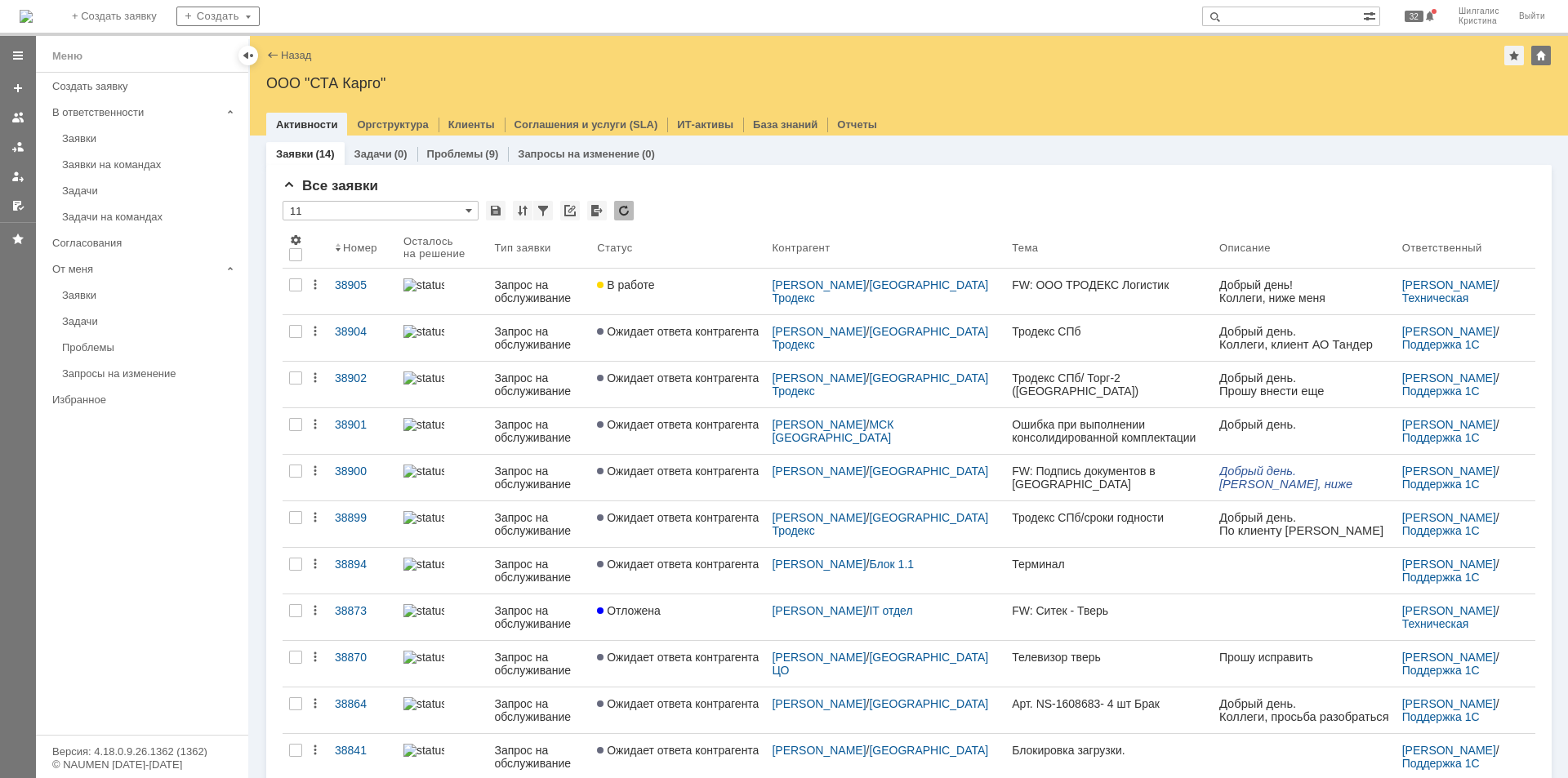 click on "Все заявки * 11
Результаты поиска:             1       Объектов в списке:    14  Строк на странице:        20       Номер Осталось на решение Тип заявки Статус Контрагент Тема Описание Ответственный
38905 Запрос на обслуживание В работе [PERSON_NAME] / [GEOGRAPHIC_DATA] Тродекс FW: ООО ТРОДЕКС Логистик Бельшин [PERSON_NAME] / Техническая поддержка
38904 Запрос на обслуживание Ожидает ответа контрагента [PERSON_NAME] / [GEOGRAPHIC_DATA] Тродекс Тродекс СПб [PERSON_NAME] / Поддержка 1С
38902 Запрос на обслуживание Ожидает ответа контрагента [PERSON_NAME] / /
38901 / /" at bounding box center [909, 562] 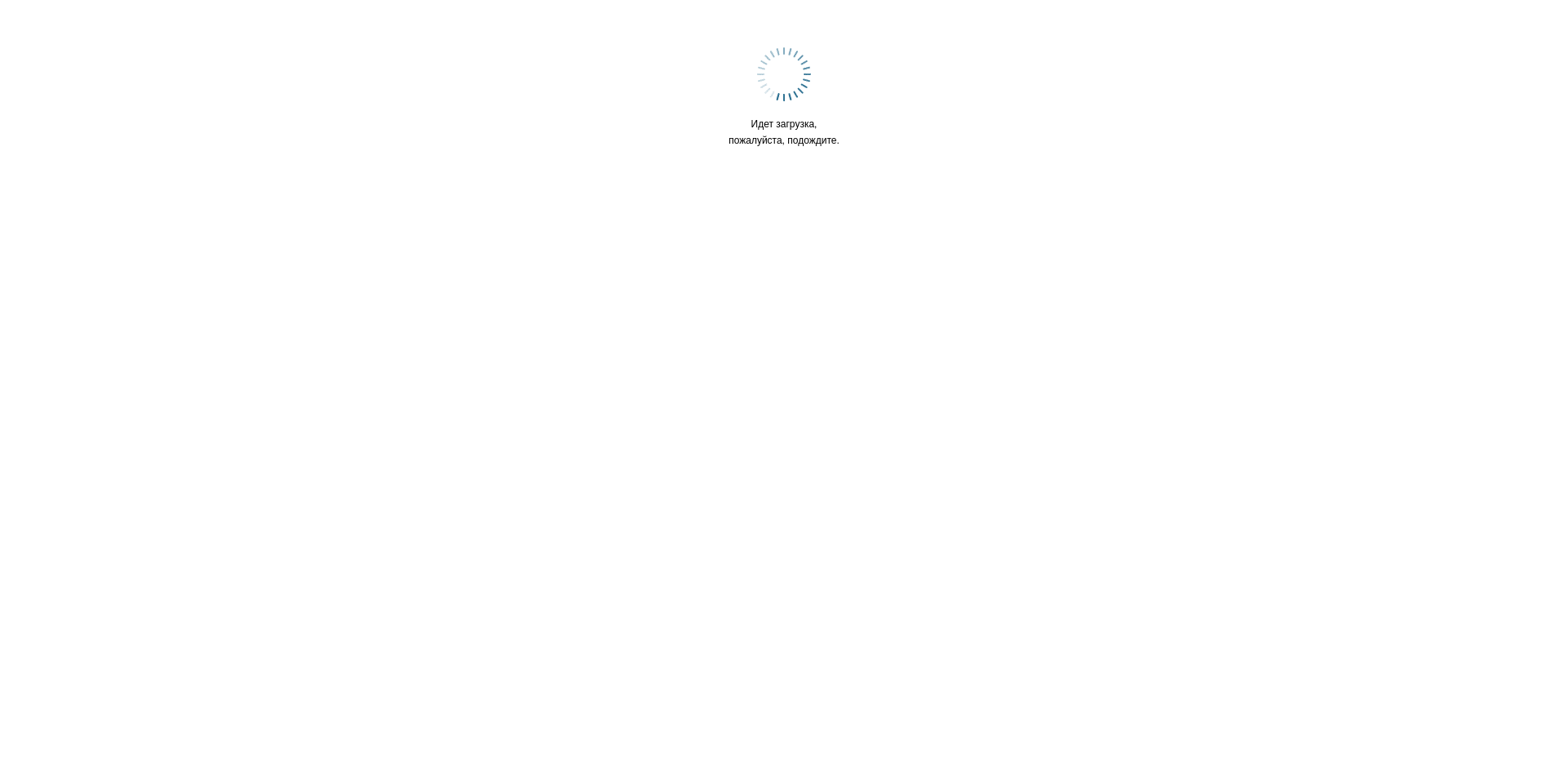 scroll, scrollTop: 0, scrollLeft: 0, axis: both 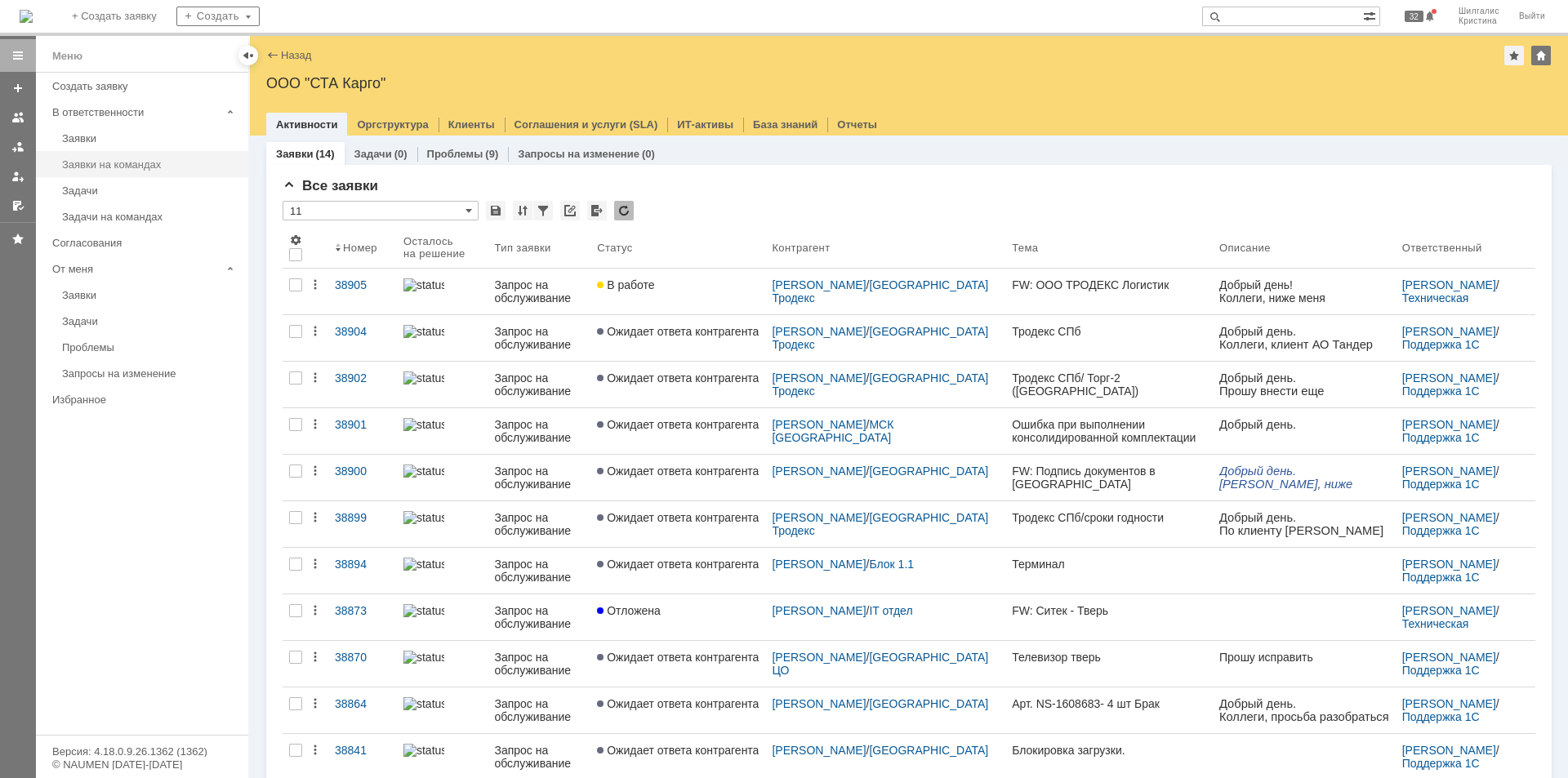click on "Заявки на командах" at bounding box center [150, 164] 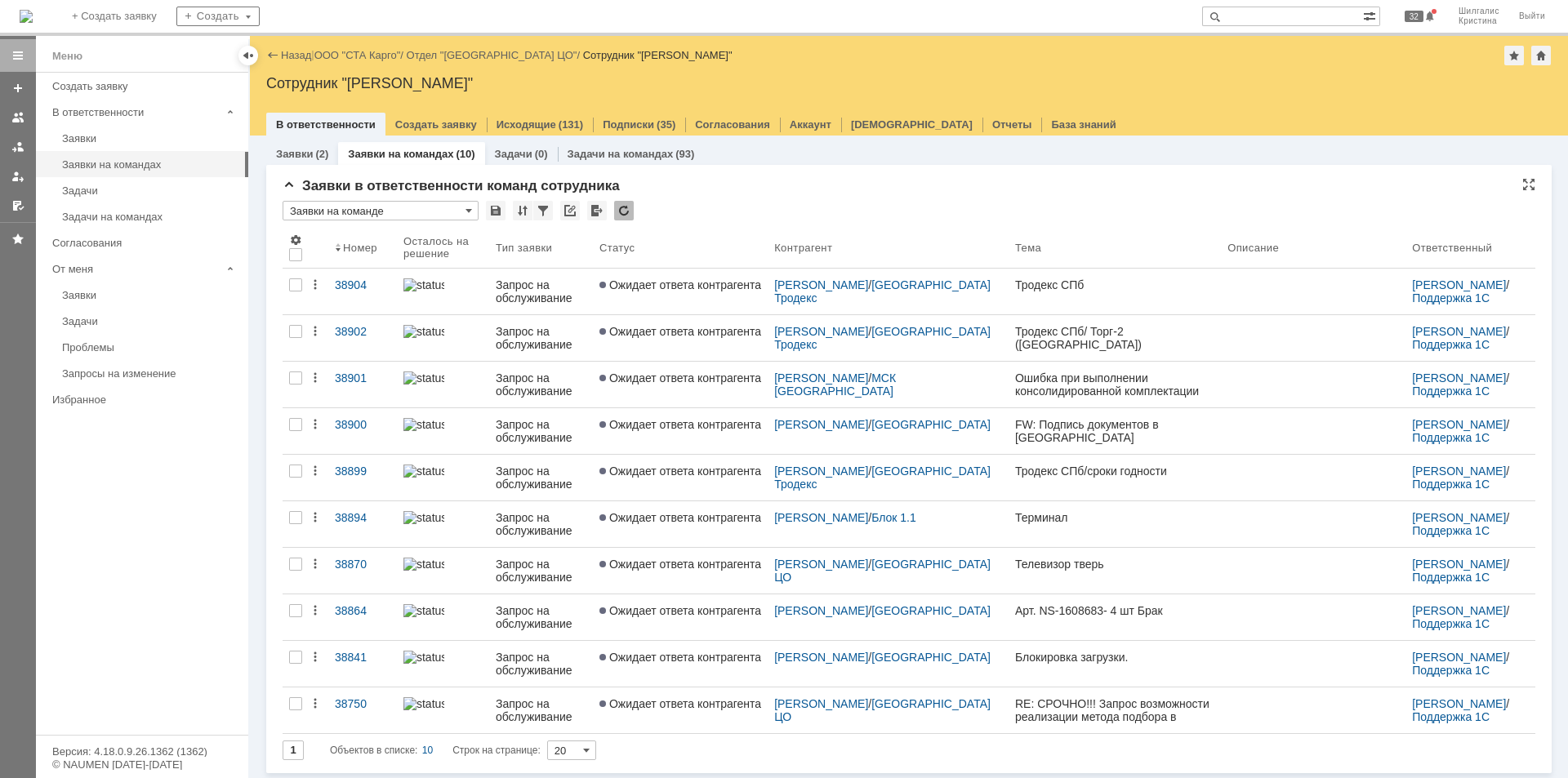 scroll, scrollTop: 0, scrollLeft: 0, axis: both 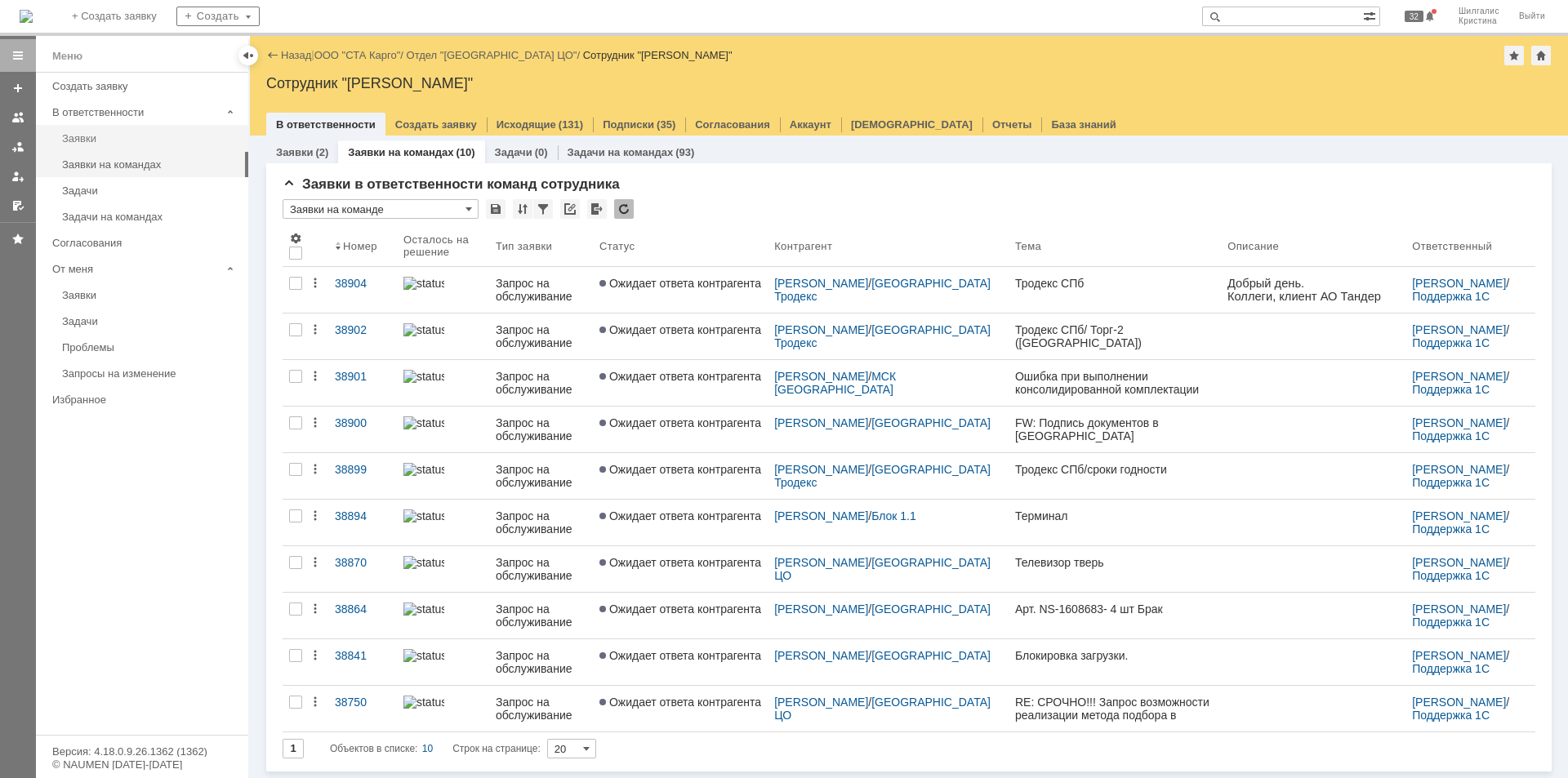 click on "Заявки" at bounding box center (150, 138) 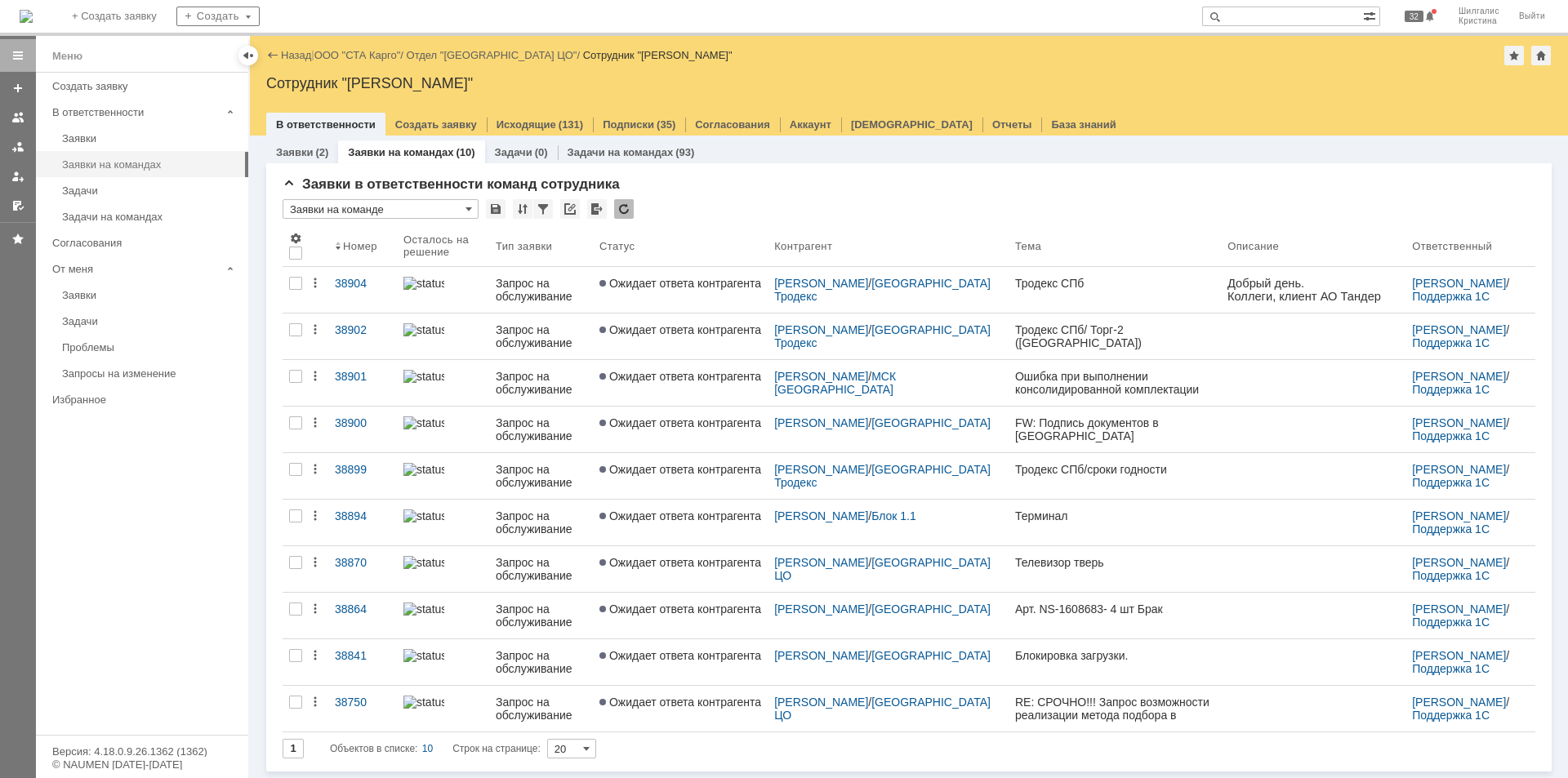 scroll, scrollTop: 0, scrollLeft: 0, axis: both 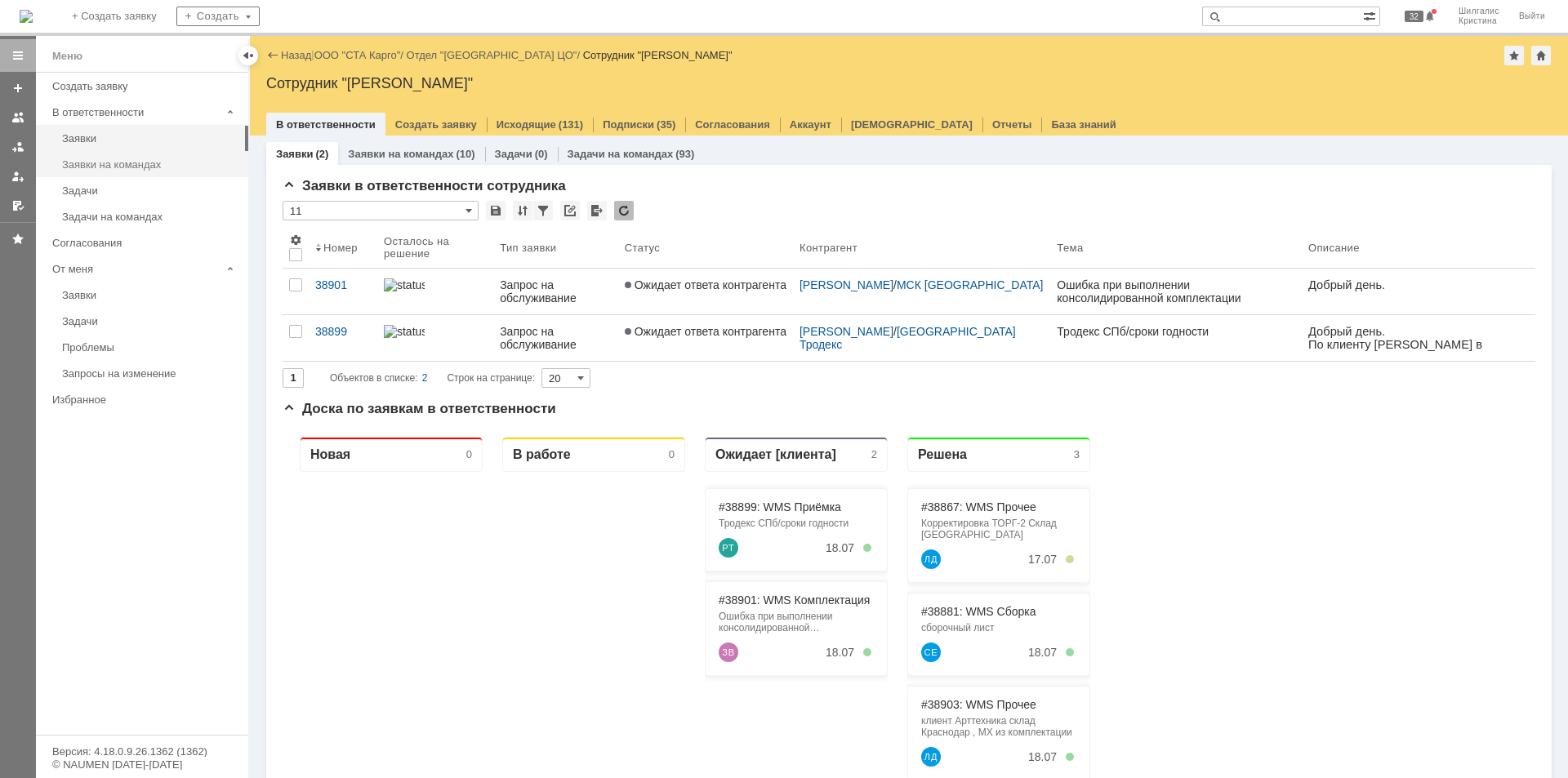 click on "Заявки на командах" at bounding box center (150, 164) 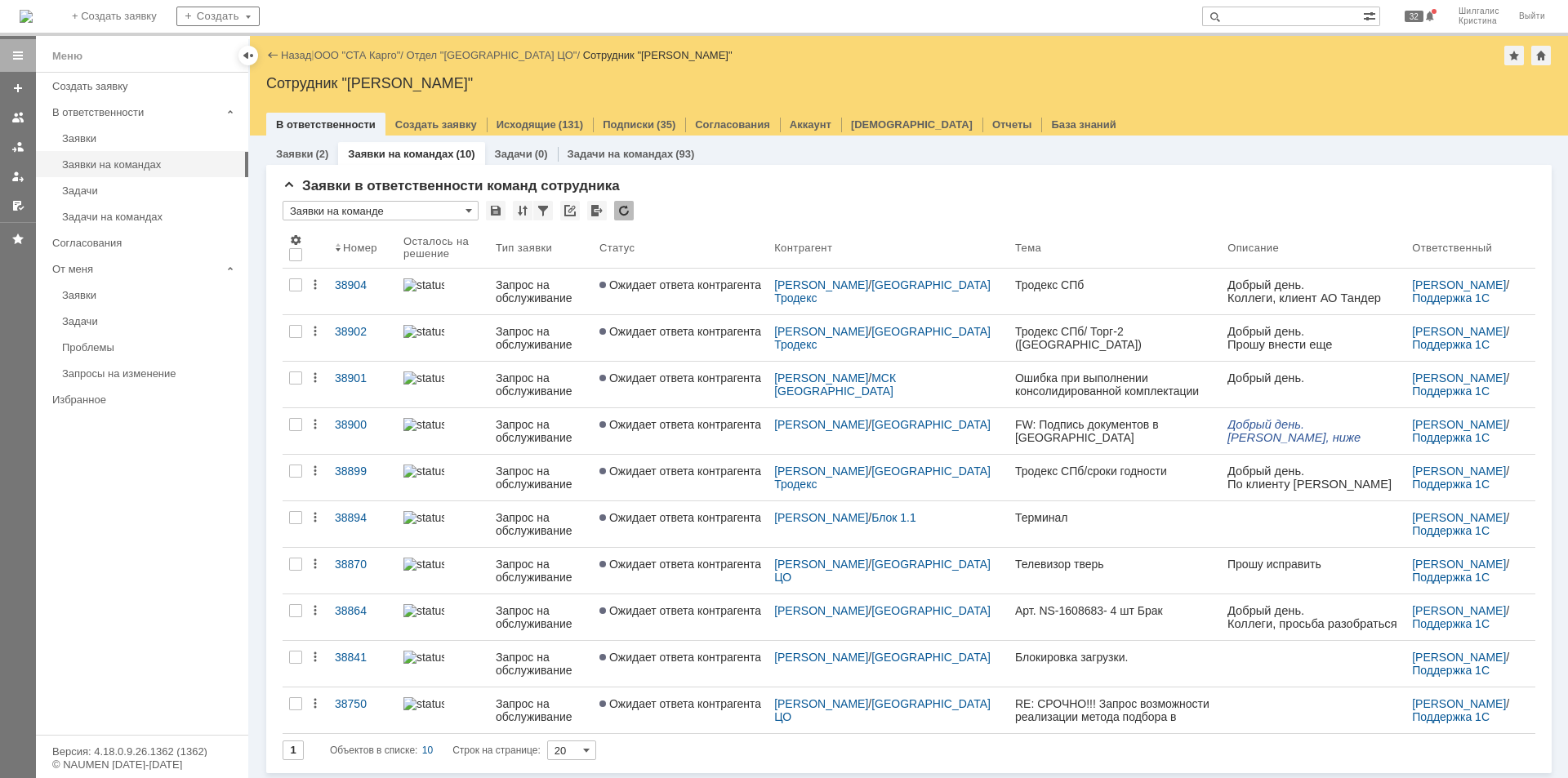 scroll, scrollTop: 0, scrollLeft: 0, axis: both 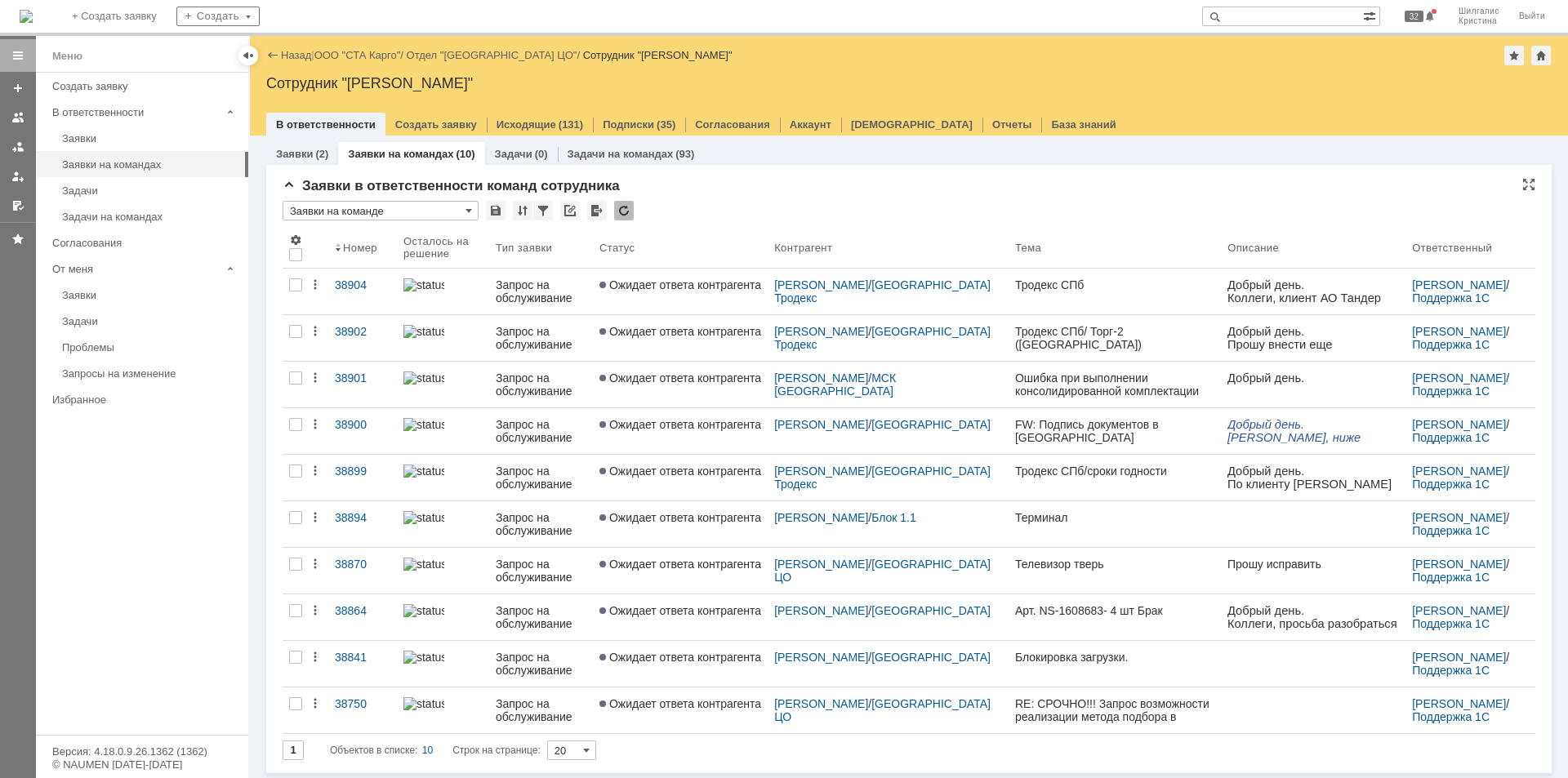 click on "* Заявки на команде" at bounding box center (909, 211) 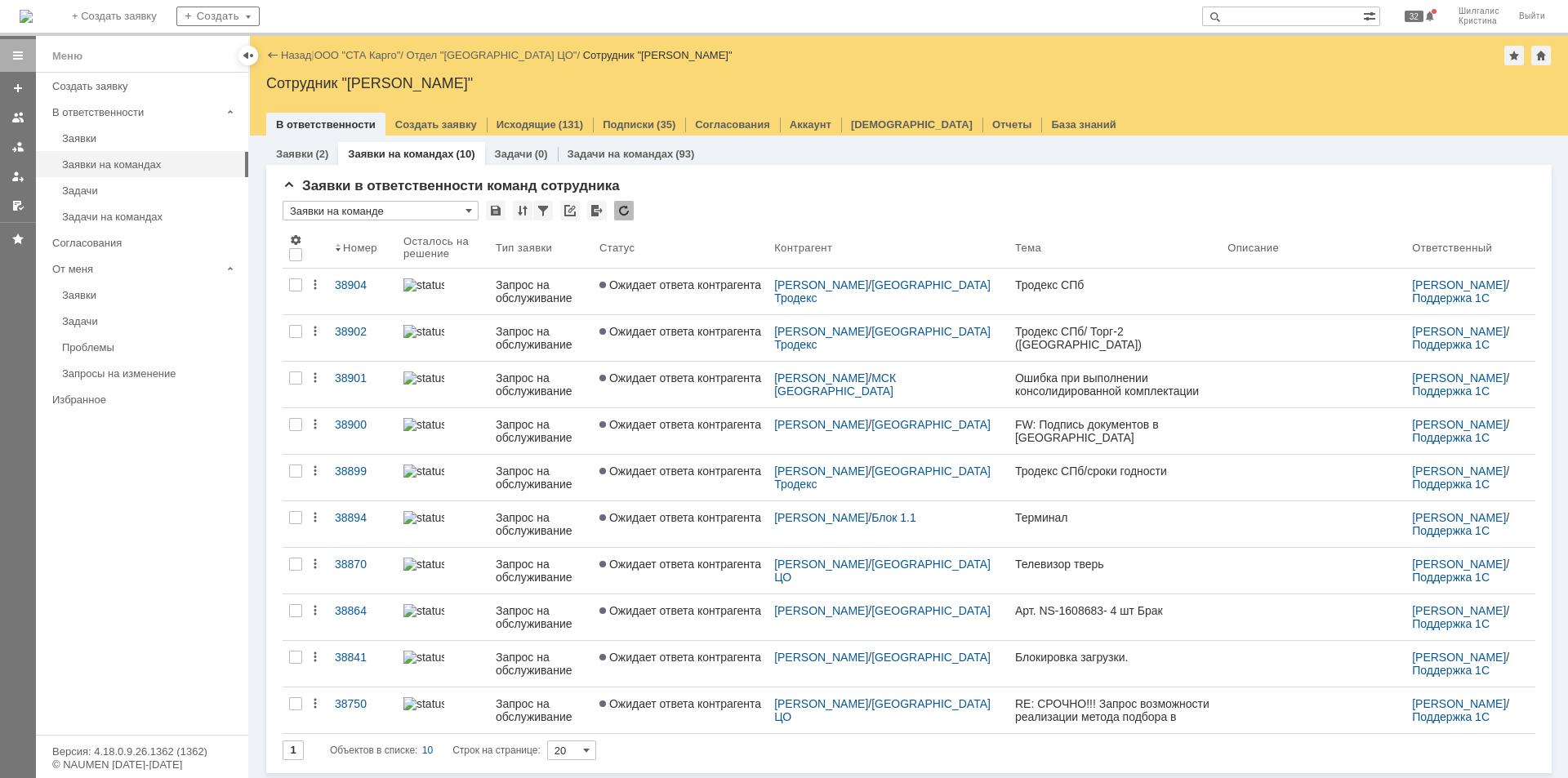scroll, scrollTop: 0, scrollLeft: 0, axis: both 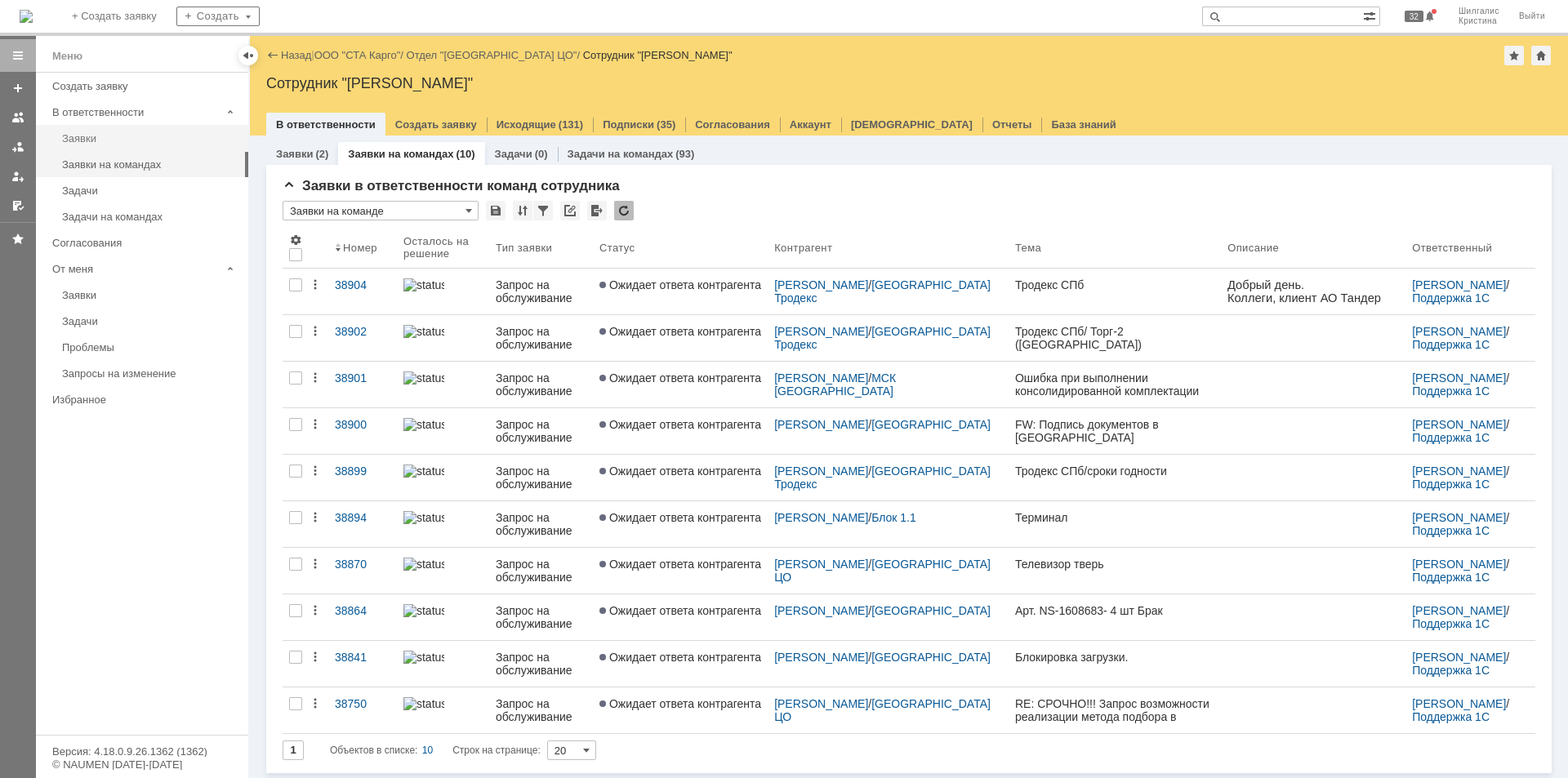 click on "Заявки" at bounding box center [150, 138] 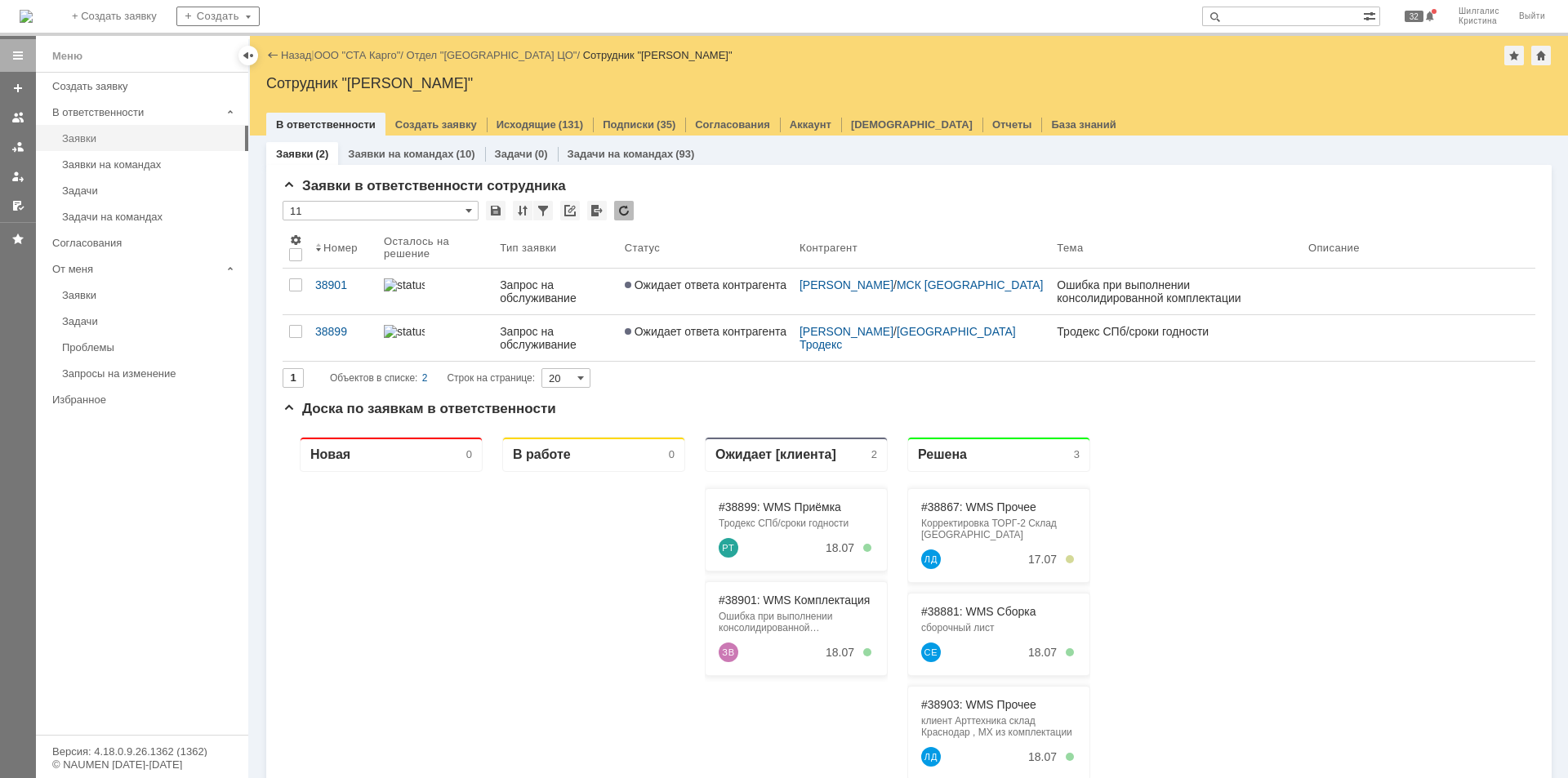 scroll, scrollTop: 0, scrollLeft: 0, axis: both 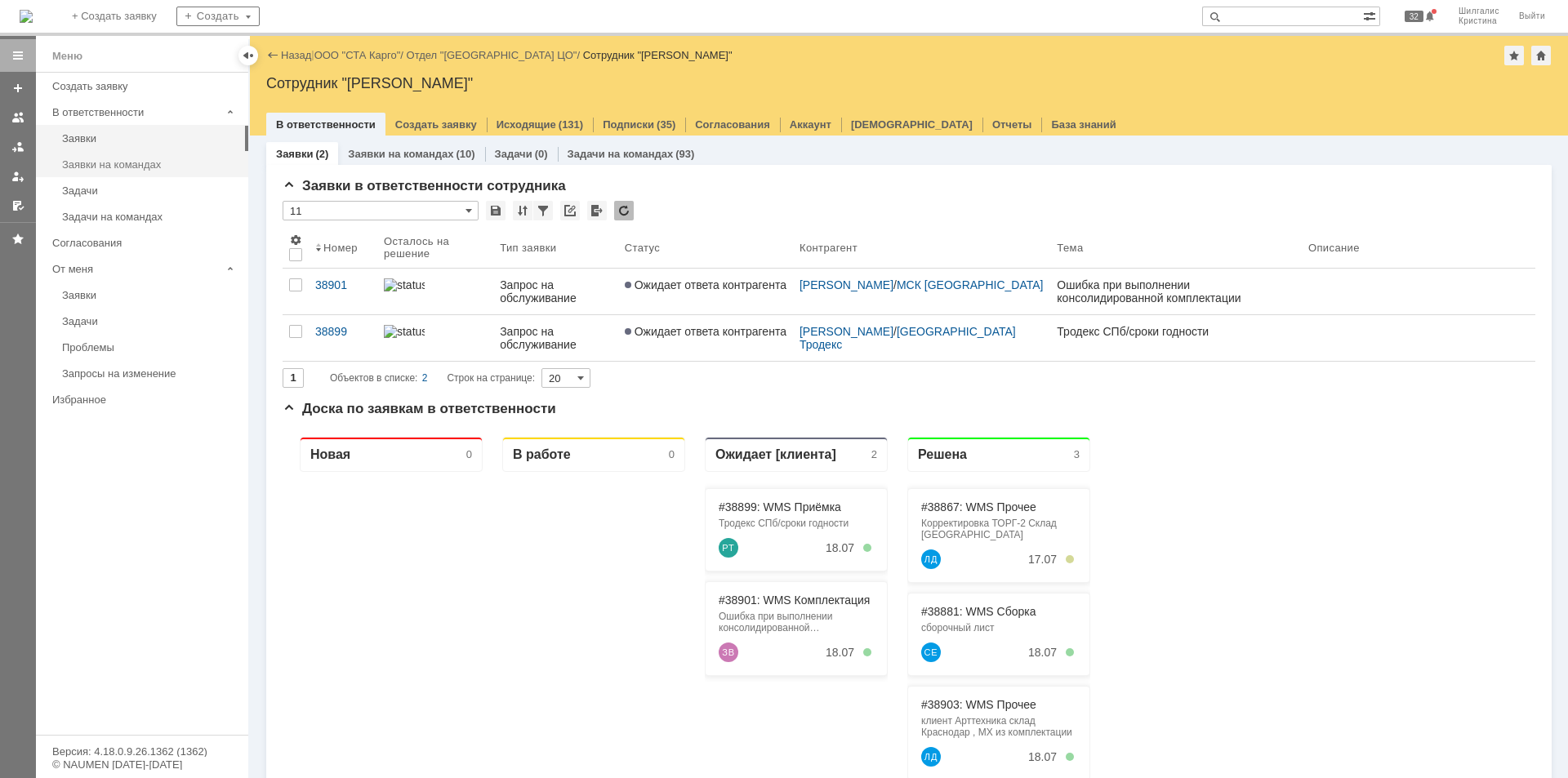 click on "Заявки на командах" at bounding box center [150, 164] 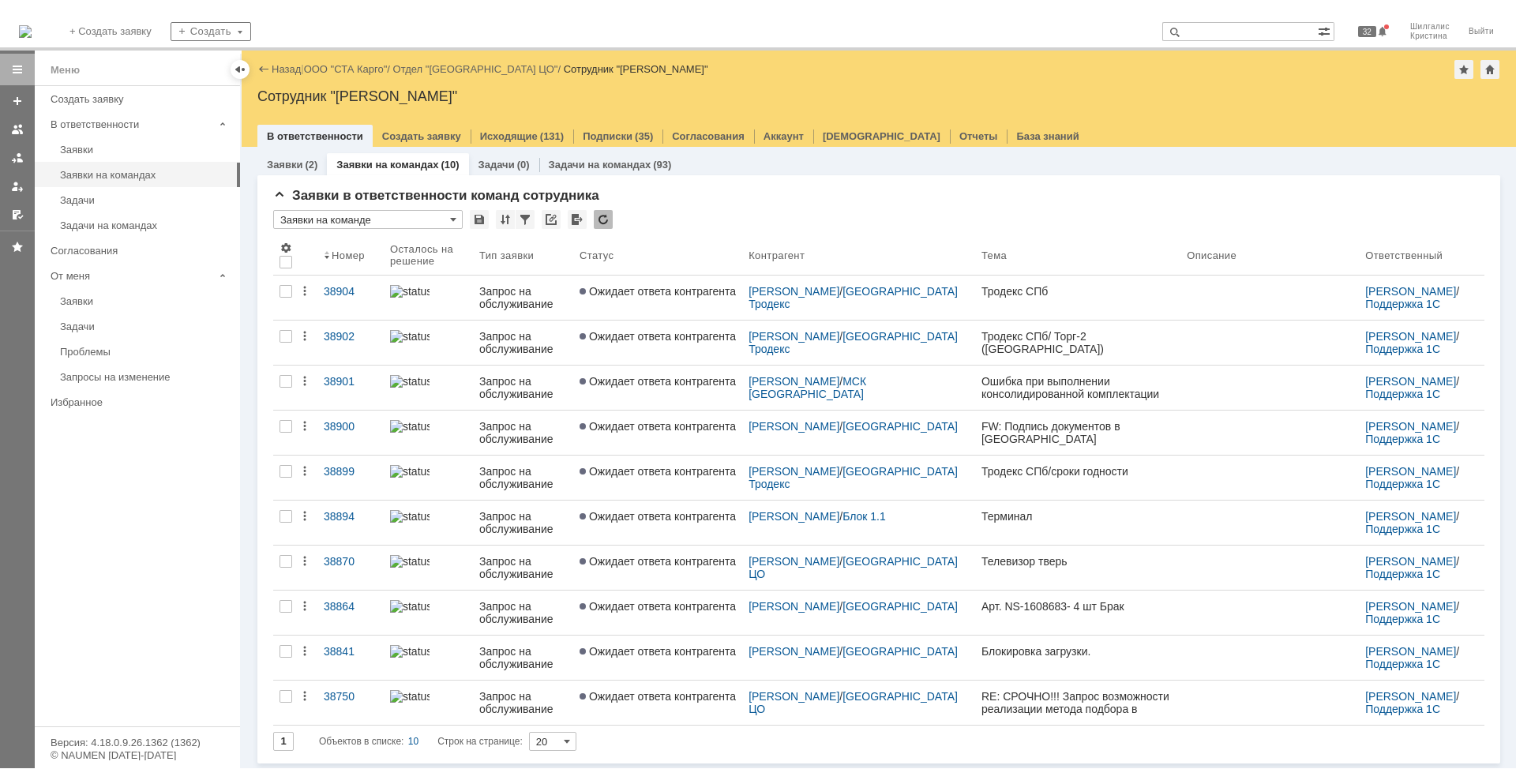 scroll, scrollTop: 0, scrollLeft: 0, axis: both 